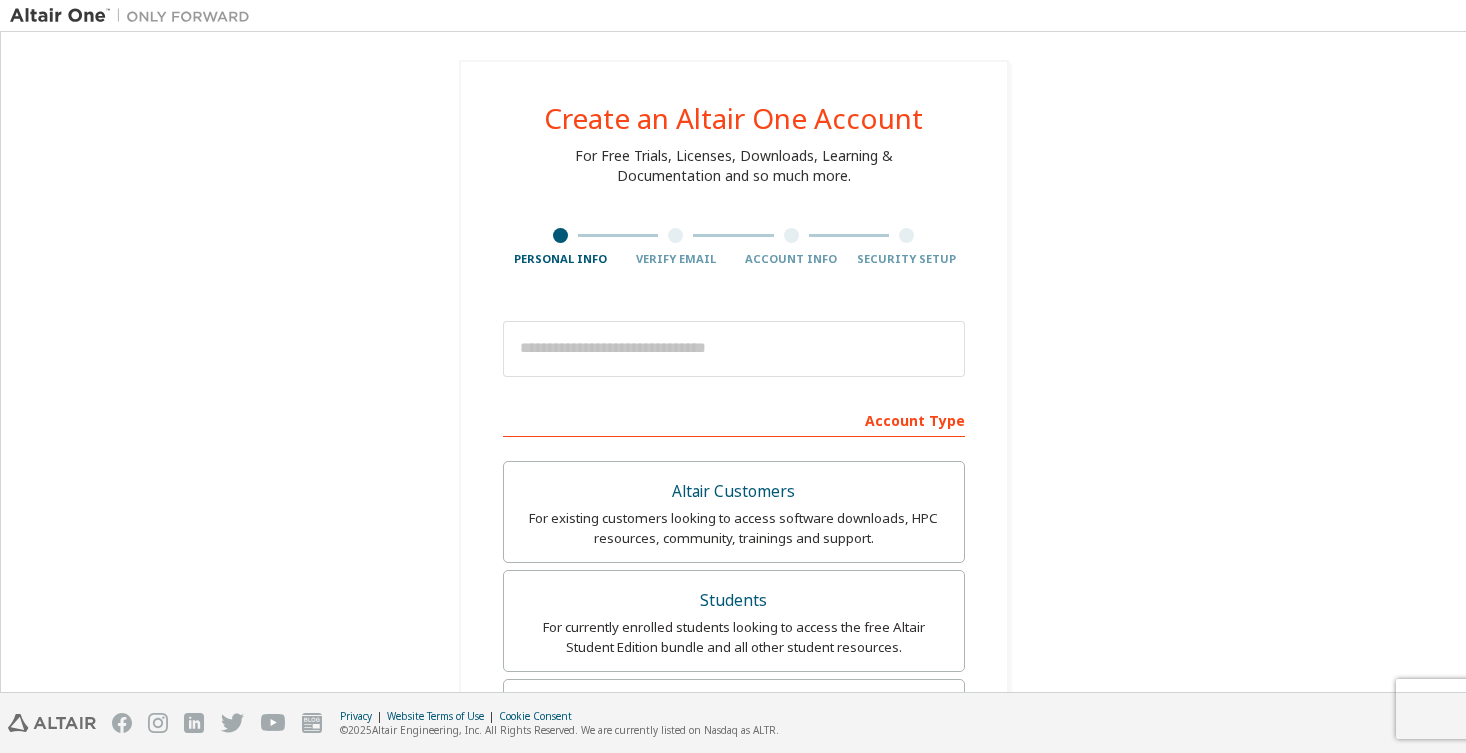 scroll, scrollTop: 0, scrollLeft: 0, axis: both 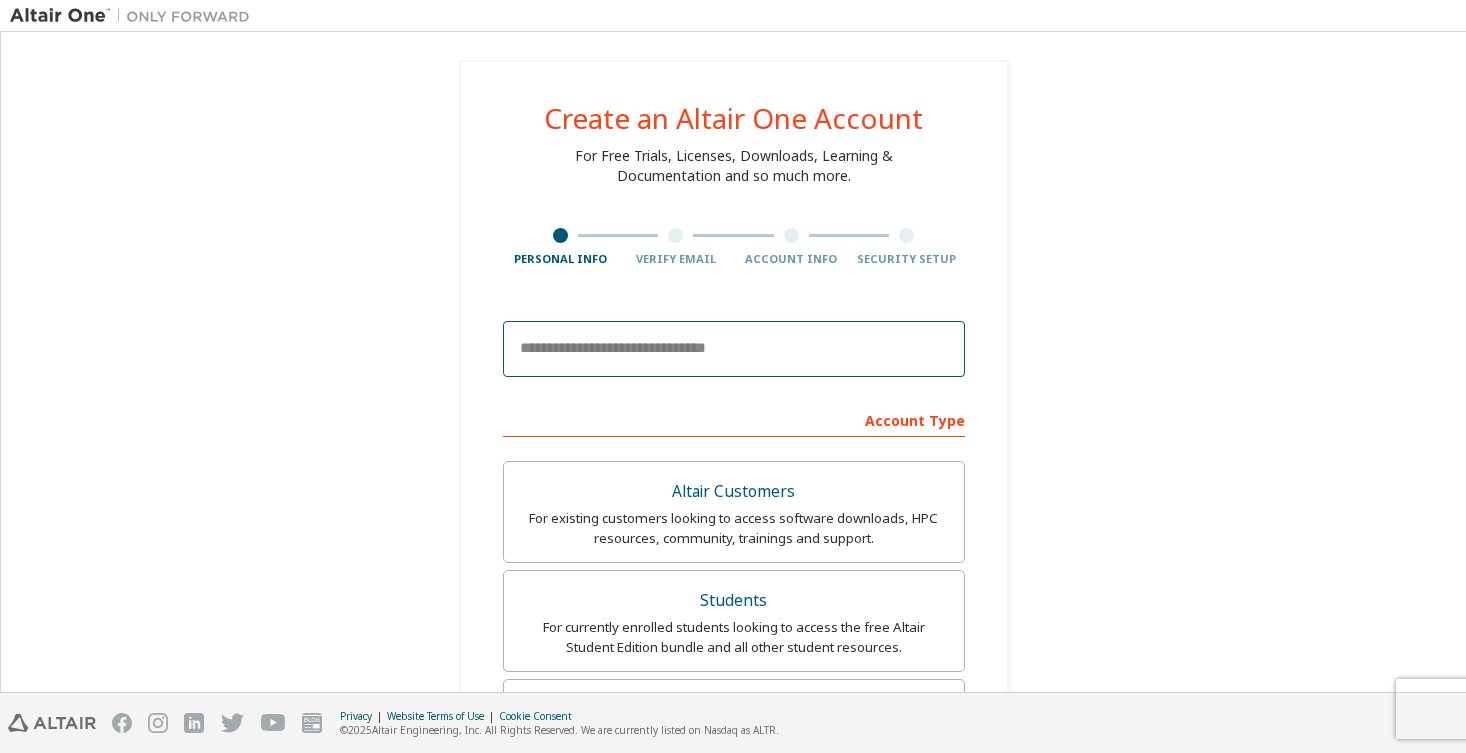 click at bounding box center [734, 349] 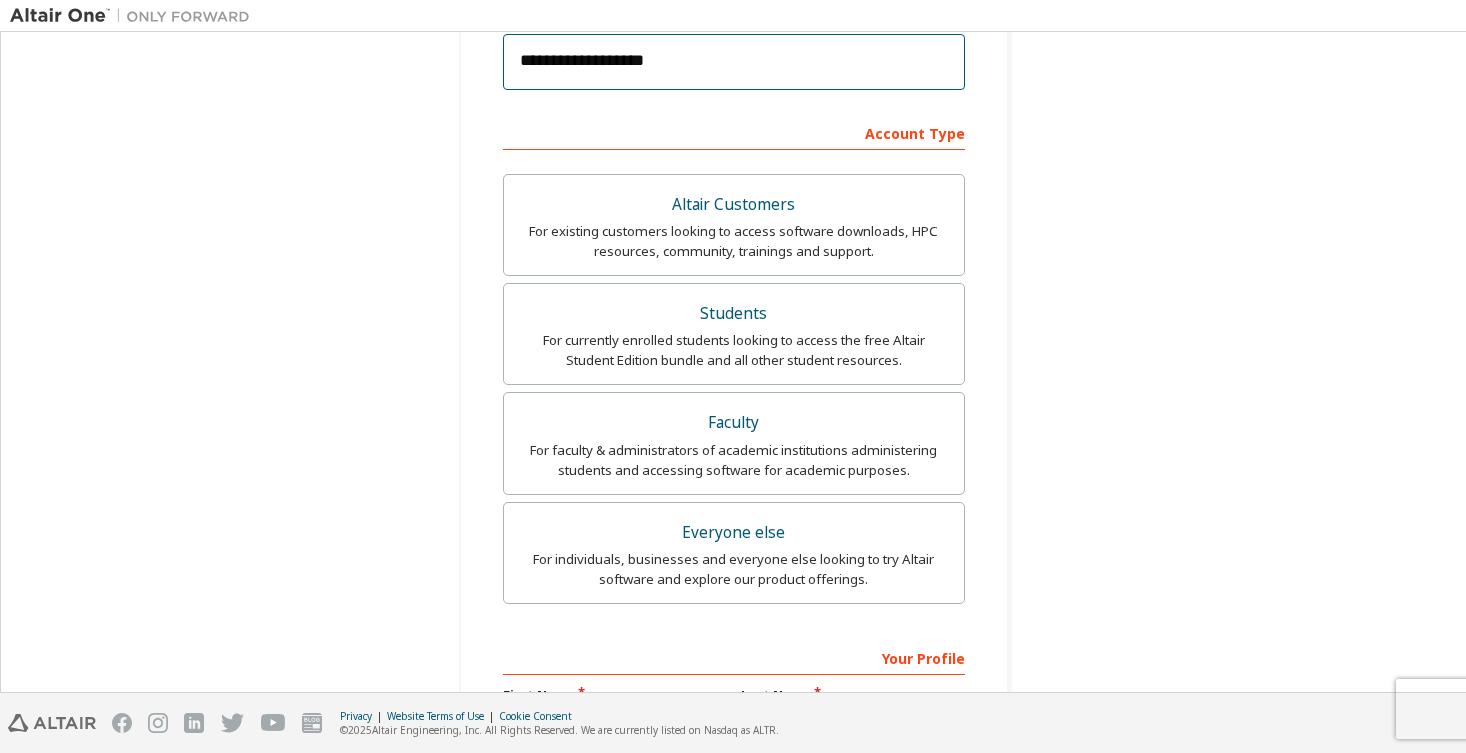 scroll, scrollTop: 234, scrollLeft: 0, axis: vertical 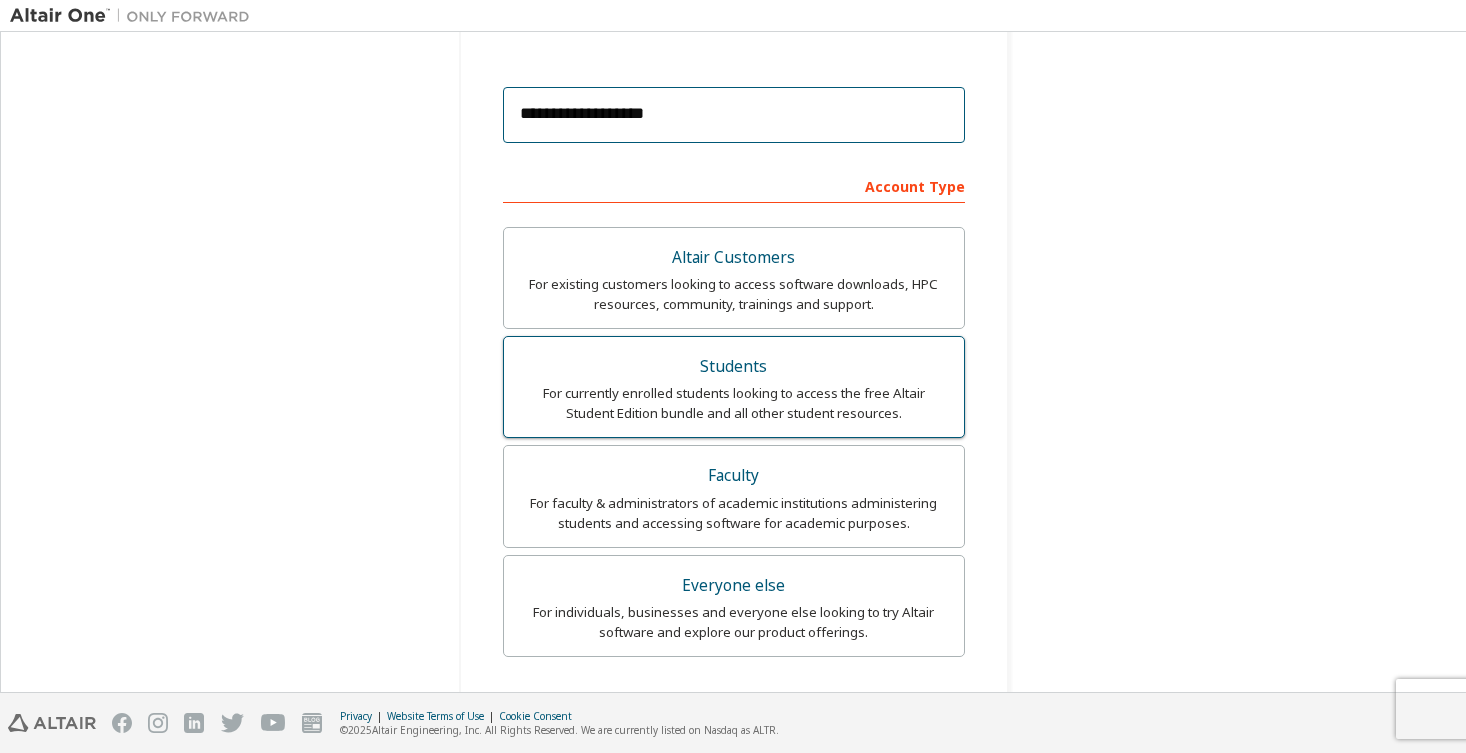 type on "**********" 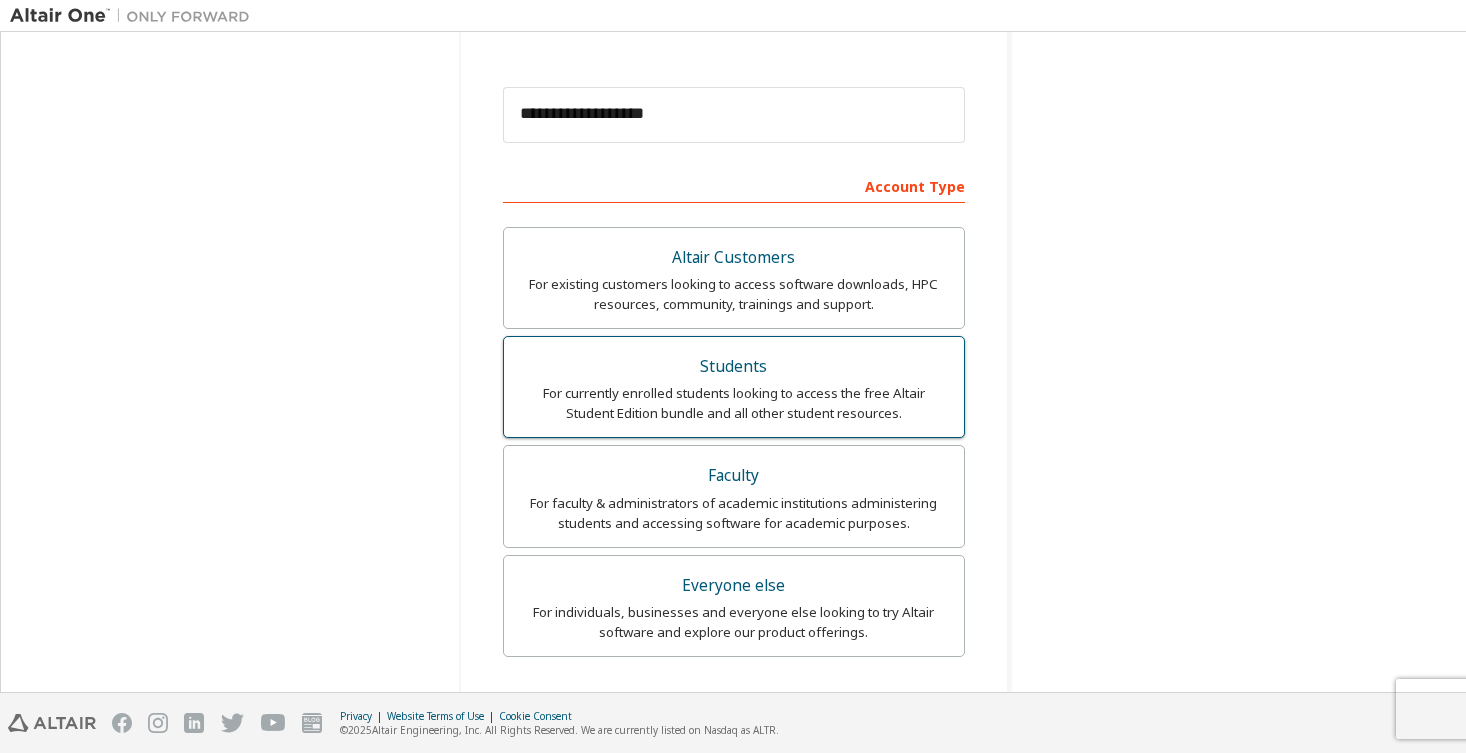 click on "For currently enrolled students looking to access the free Altair Student Edition bundle and all other student resources." at bounding box center (734, 403) 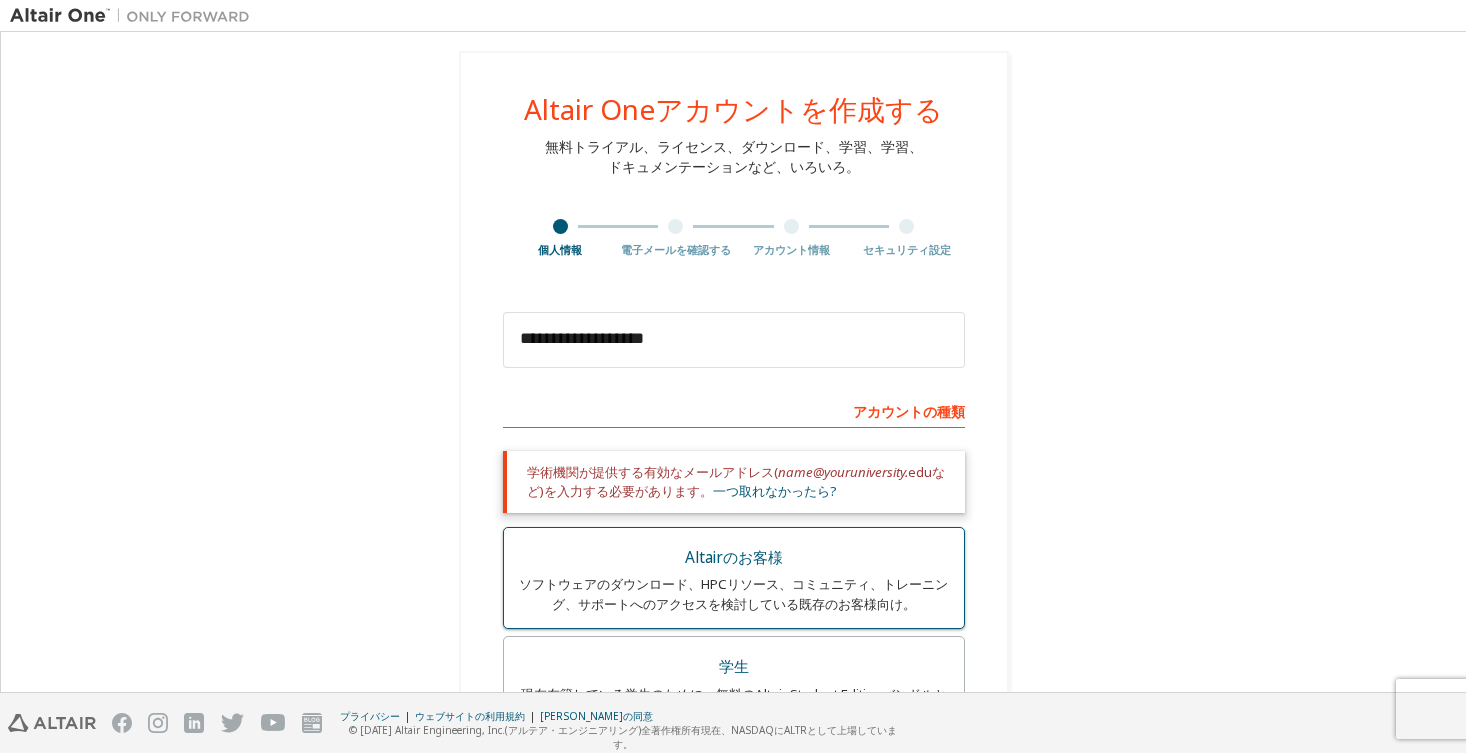 scroll, scrollTop: 0, scrollLeft: 0, axis: both 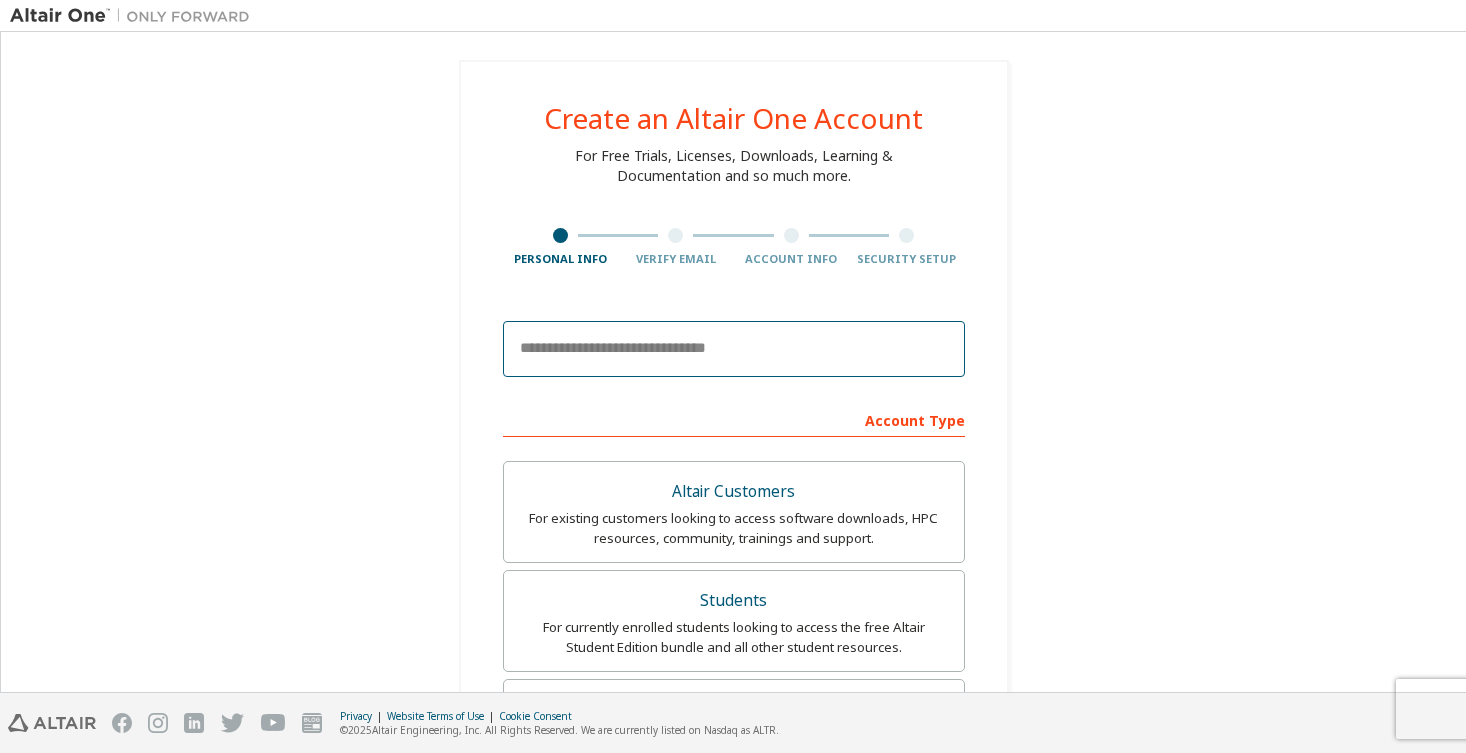 click at bounding box center [734, 349] 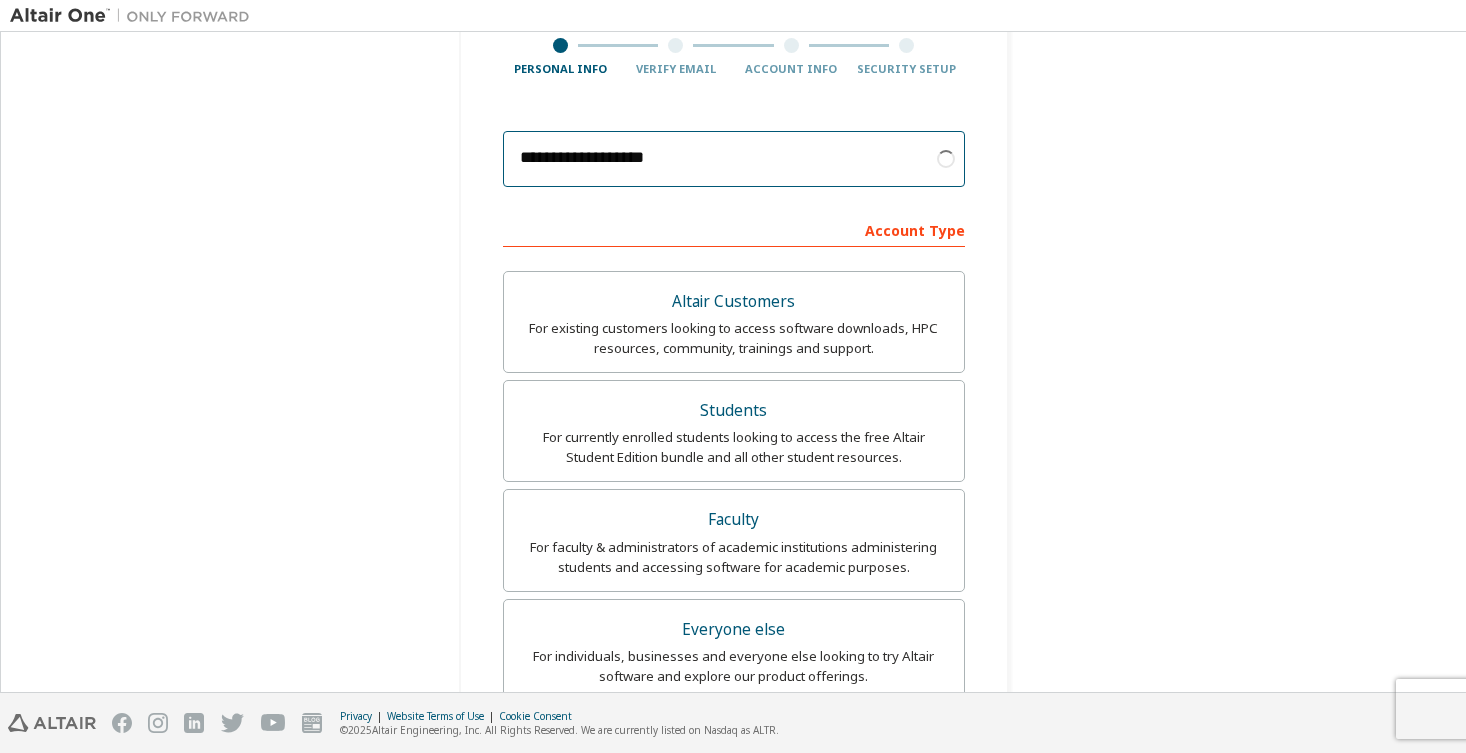 scroll, scrollTop: 234, scrollLeft: 0, axis: vertical 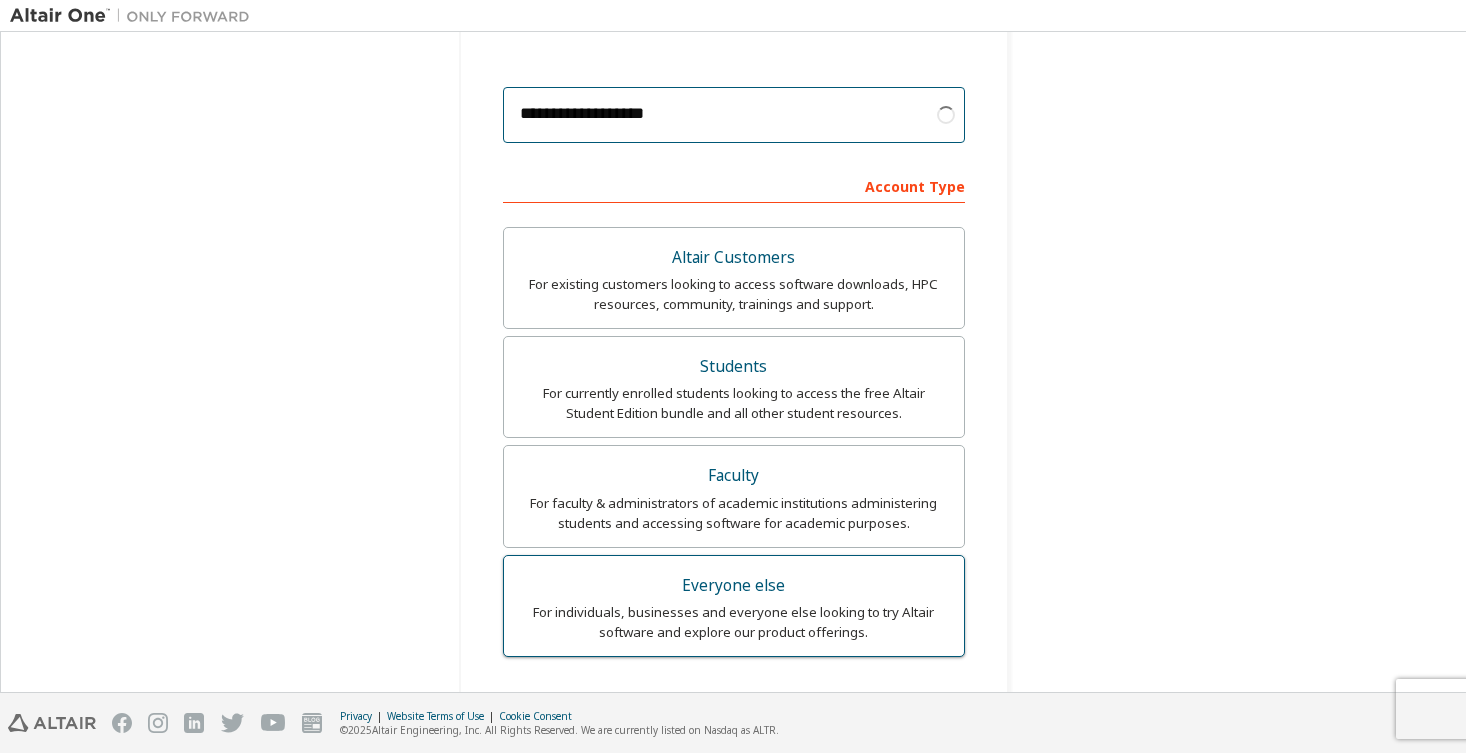 type on "**********" 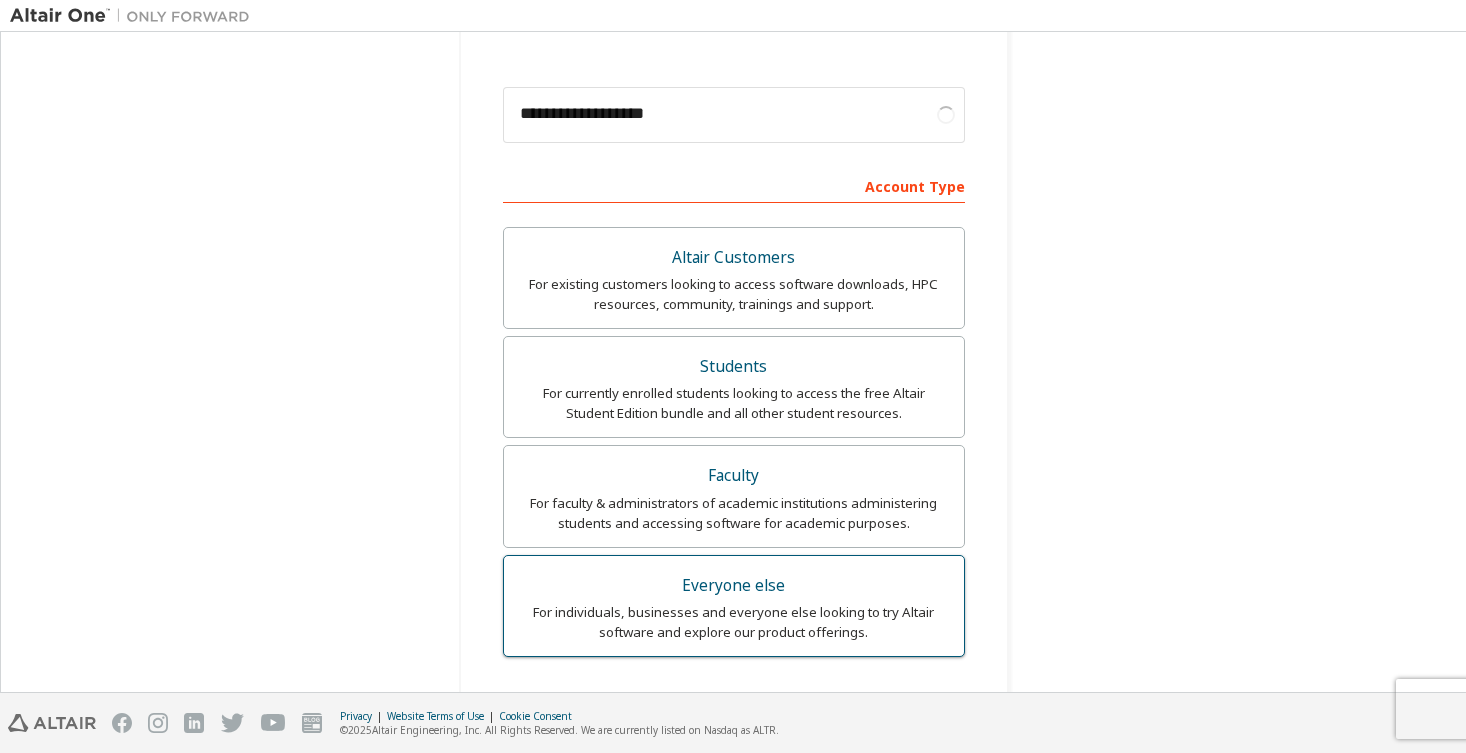 click on "For individuals, businesses and everyone else looking to try Altair software and explore our product offerings." at bounding box center [734, 622] 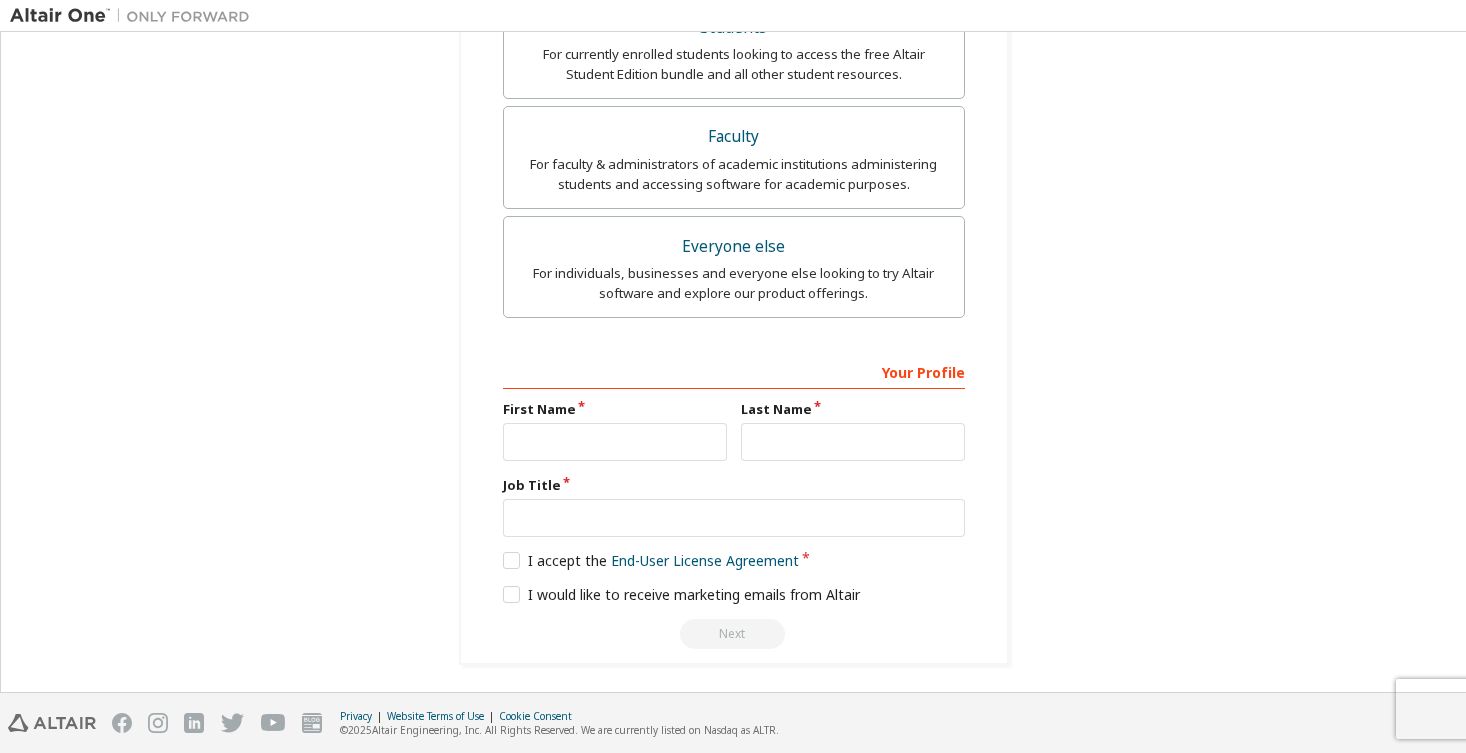 scroll, scrollTop: 575, scrollLeft: 0, axis: vertical 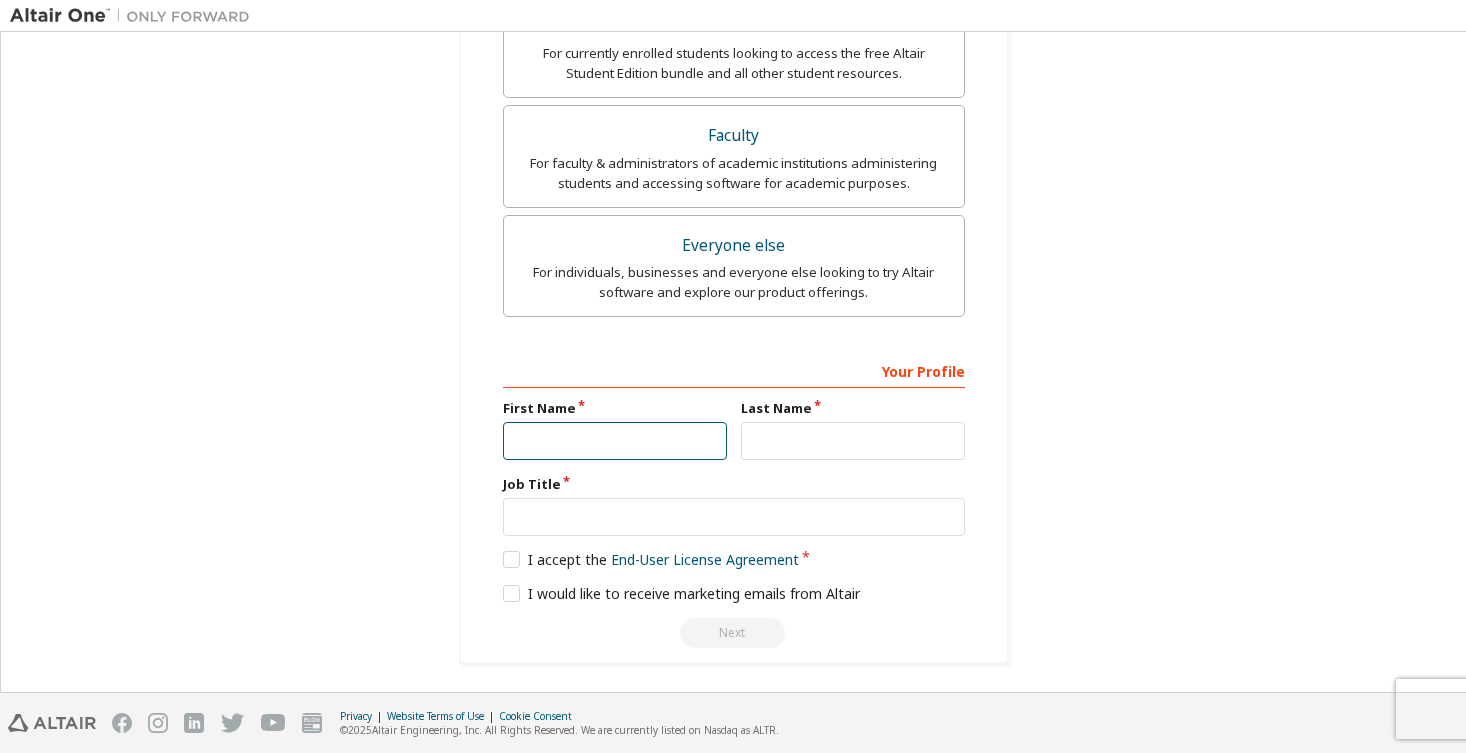 click at bounding box center (615, 441) 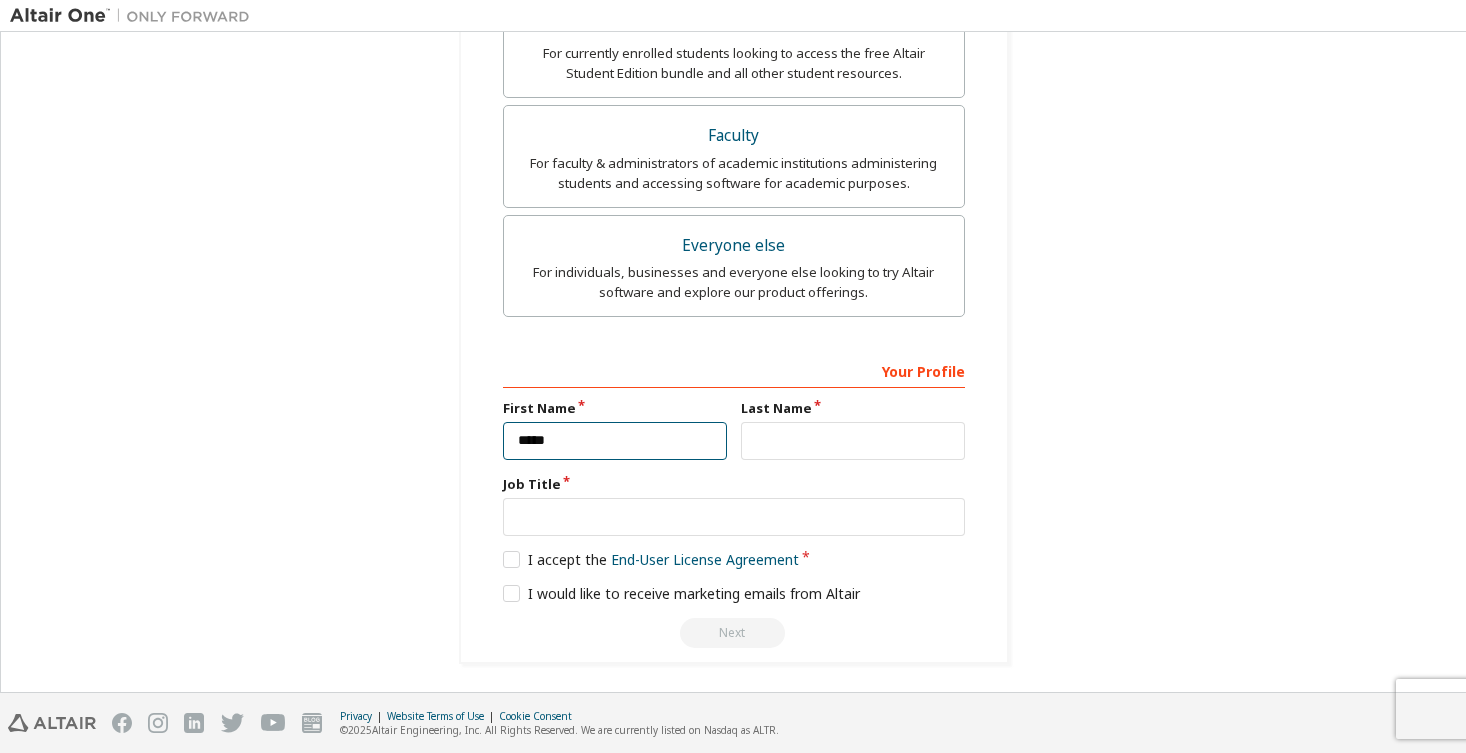 type on "*****" 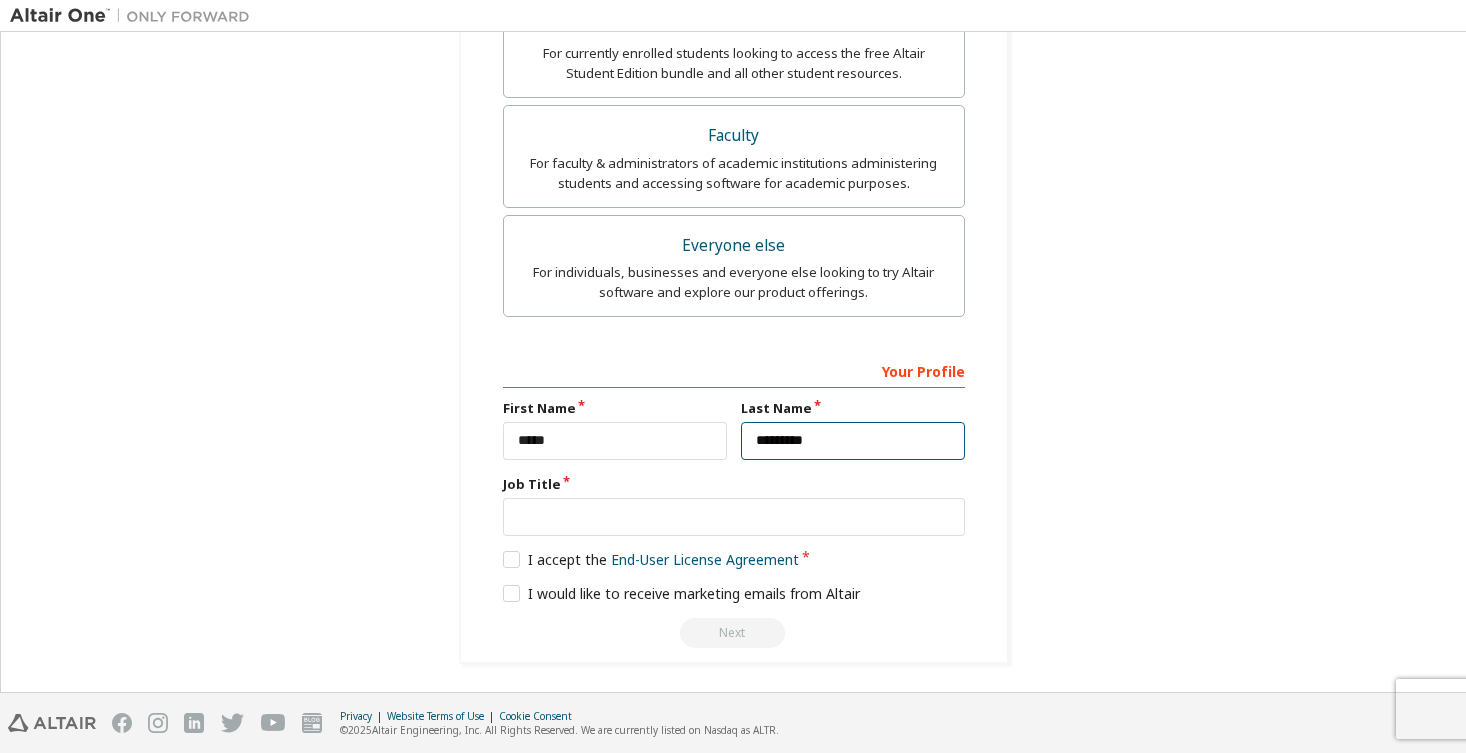 type on "*********" 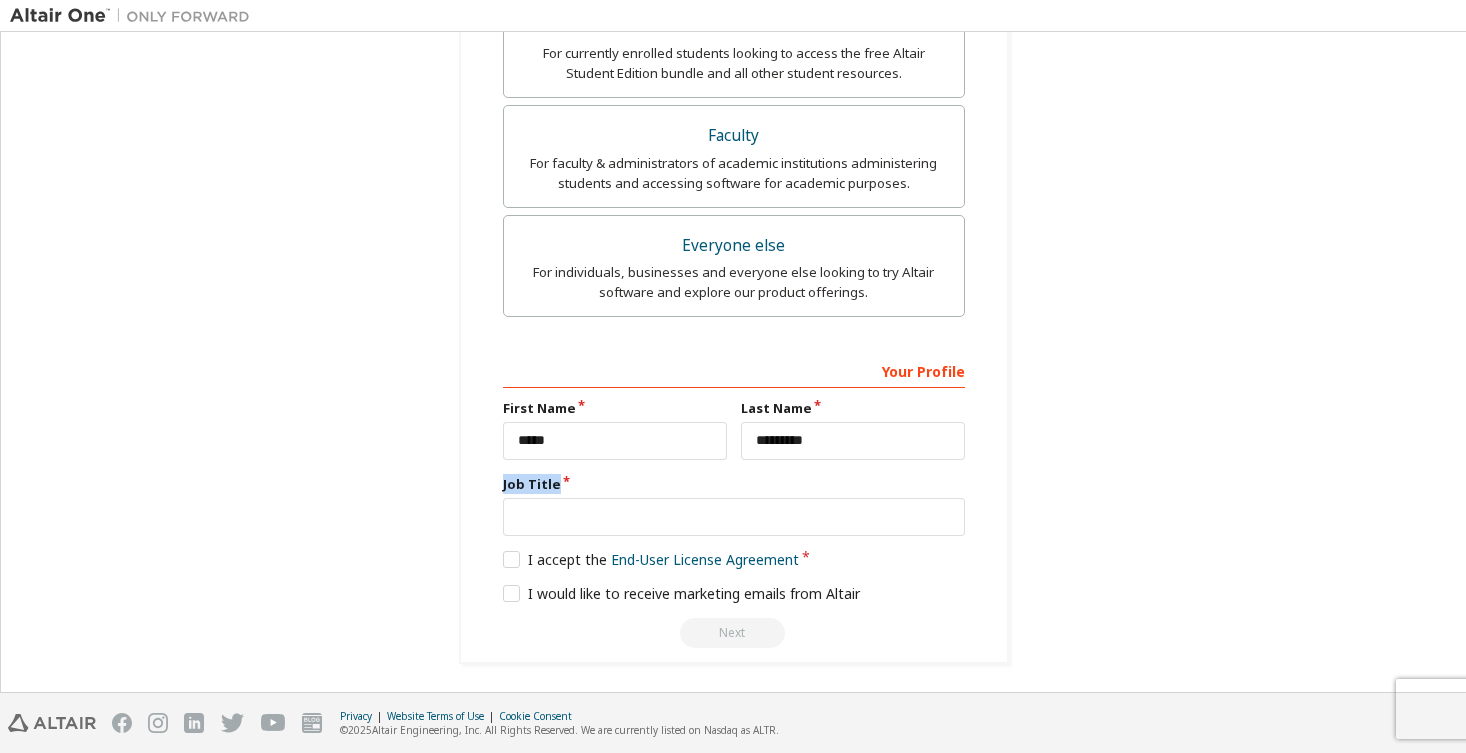 drag, startPoint x: 499, startPoint y: 480, endPoint x: 568, endPoint y: 482, distance: 69.02898 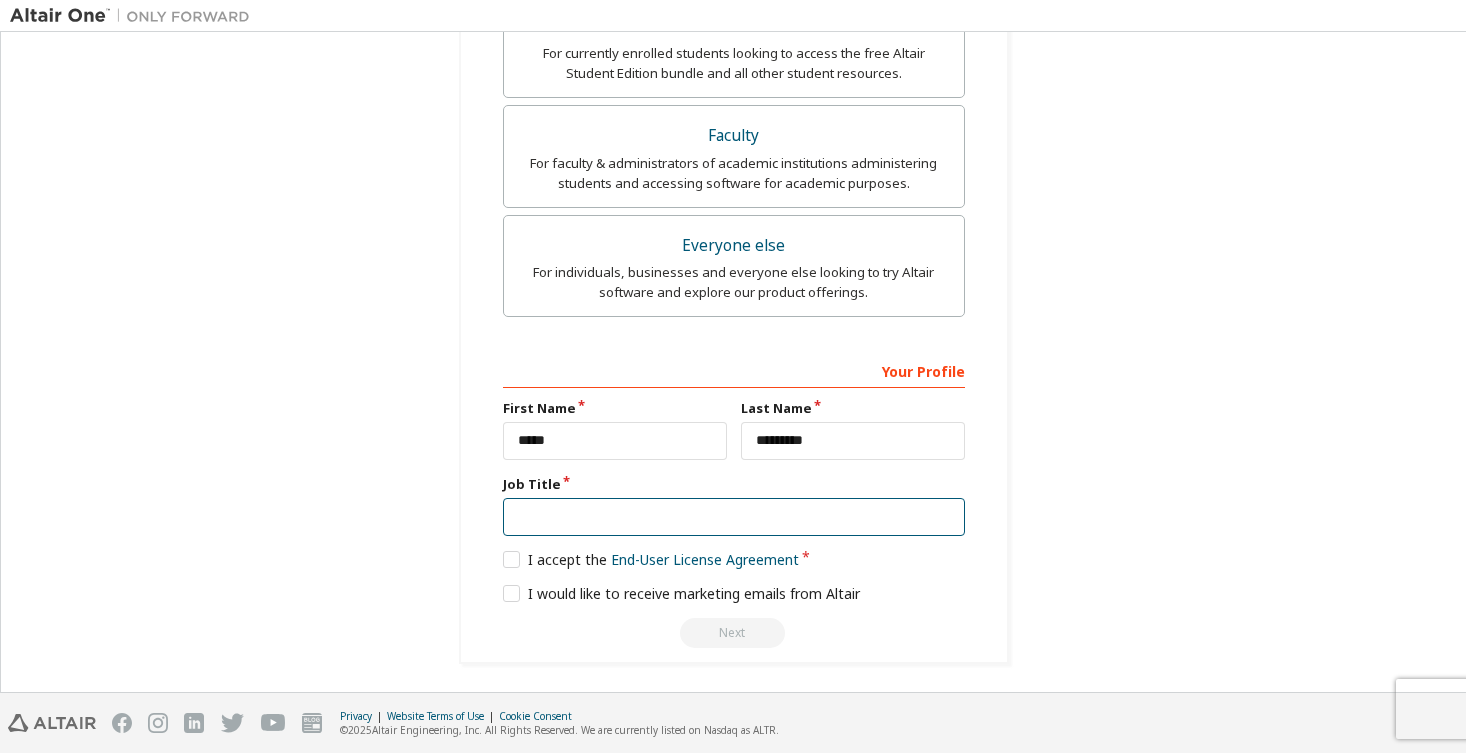 click at bounding box center [734, 517] 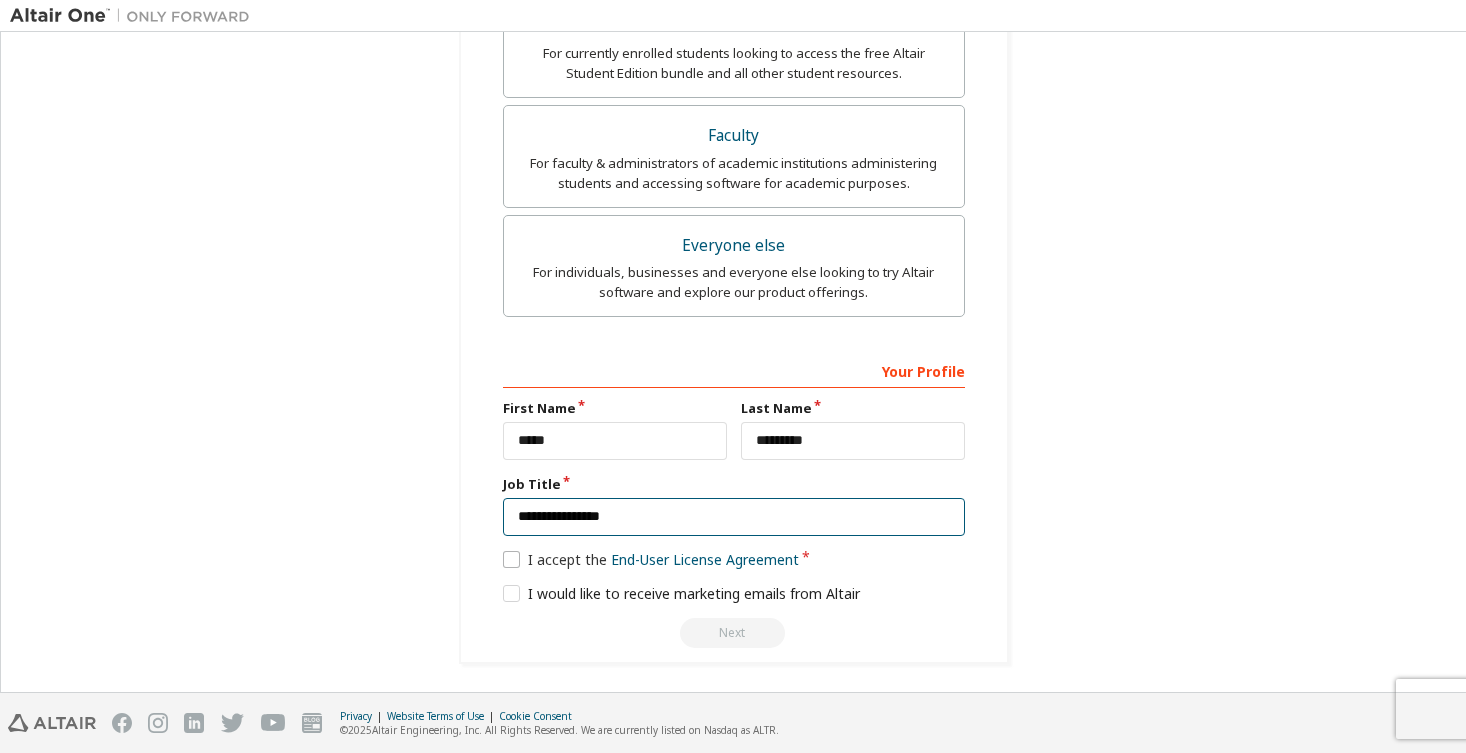 type on "**********" 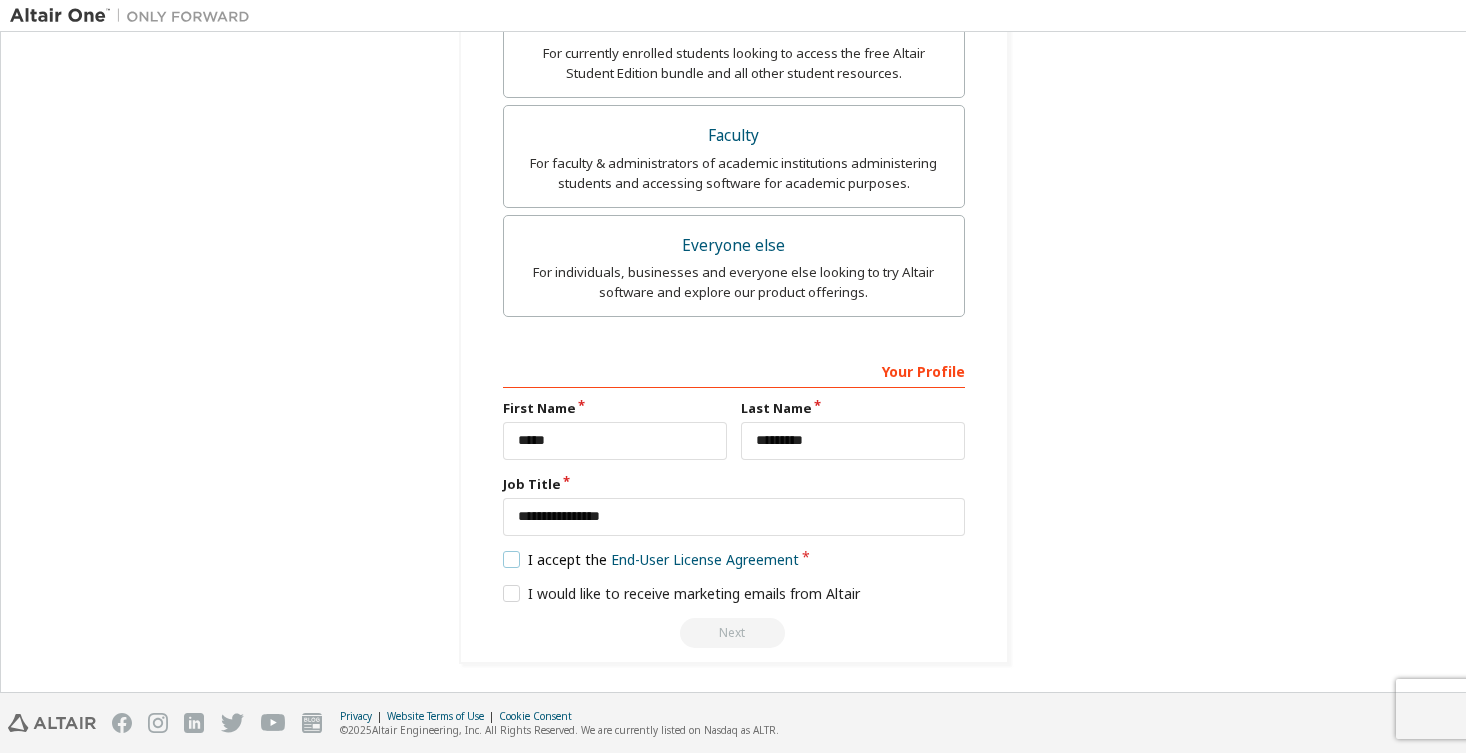 click on "I accept the    End-User License Agreement" at bounding box center [651, 559] 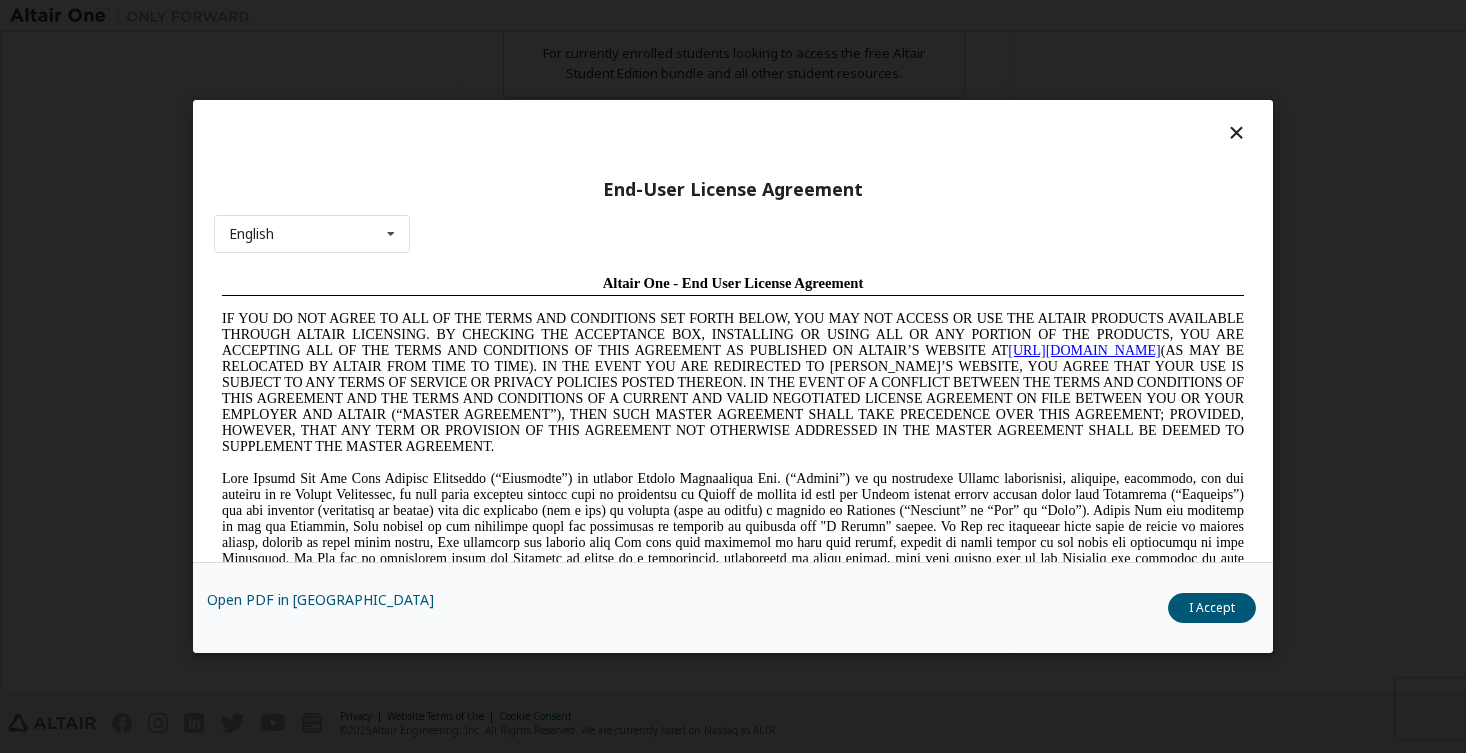 scroll, scrollTop: 0, scrollLeft: 0, axis: both 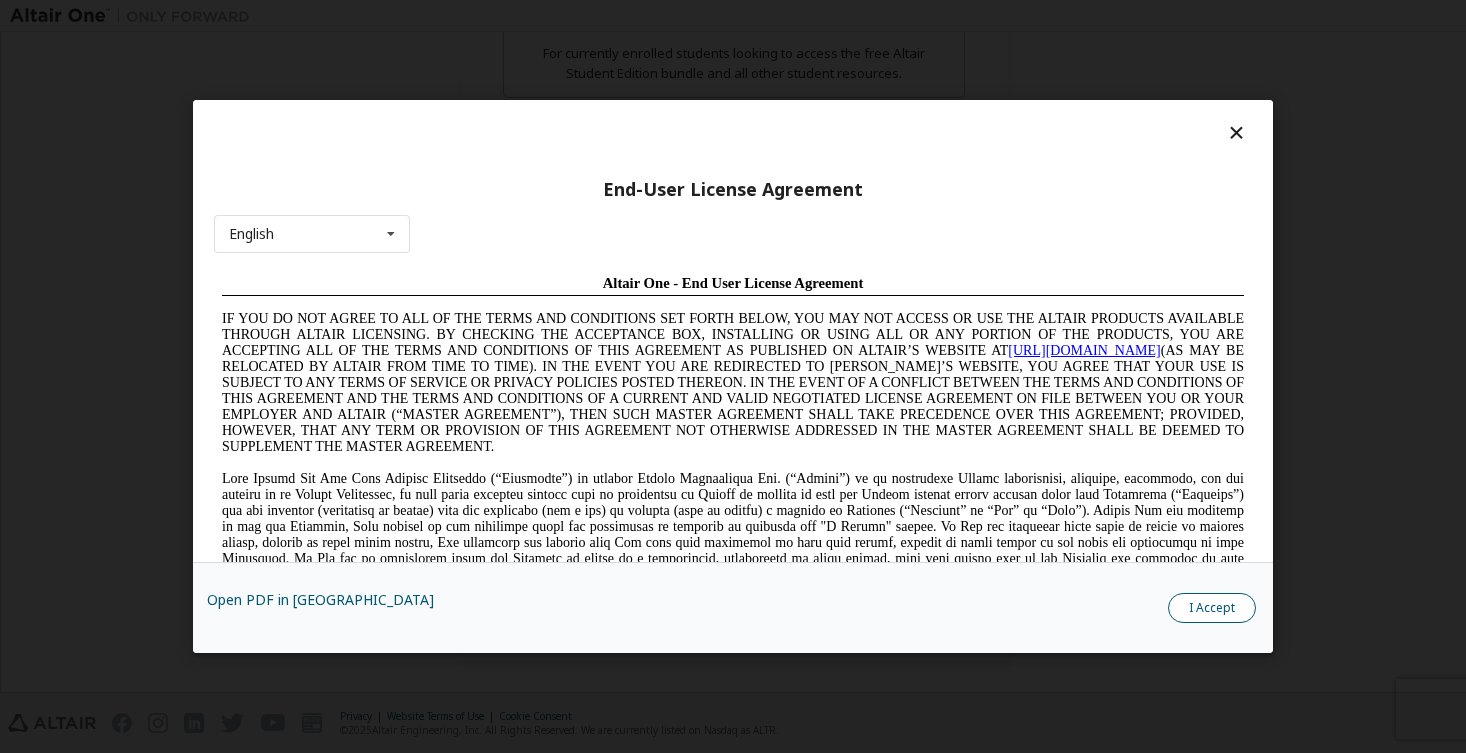 click on "I Accept" at bounding box center [1212, 608] 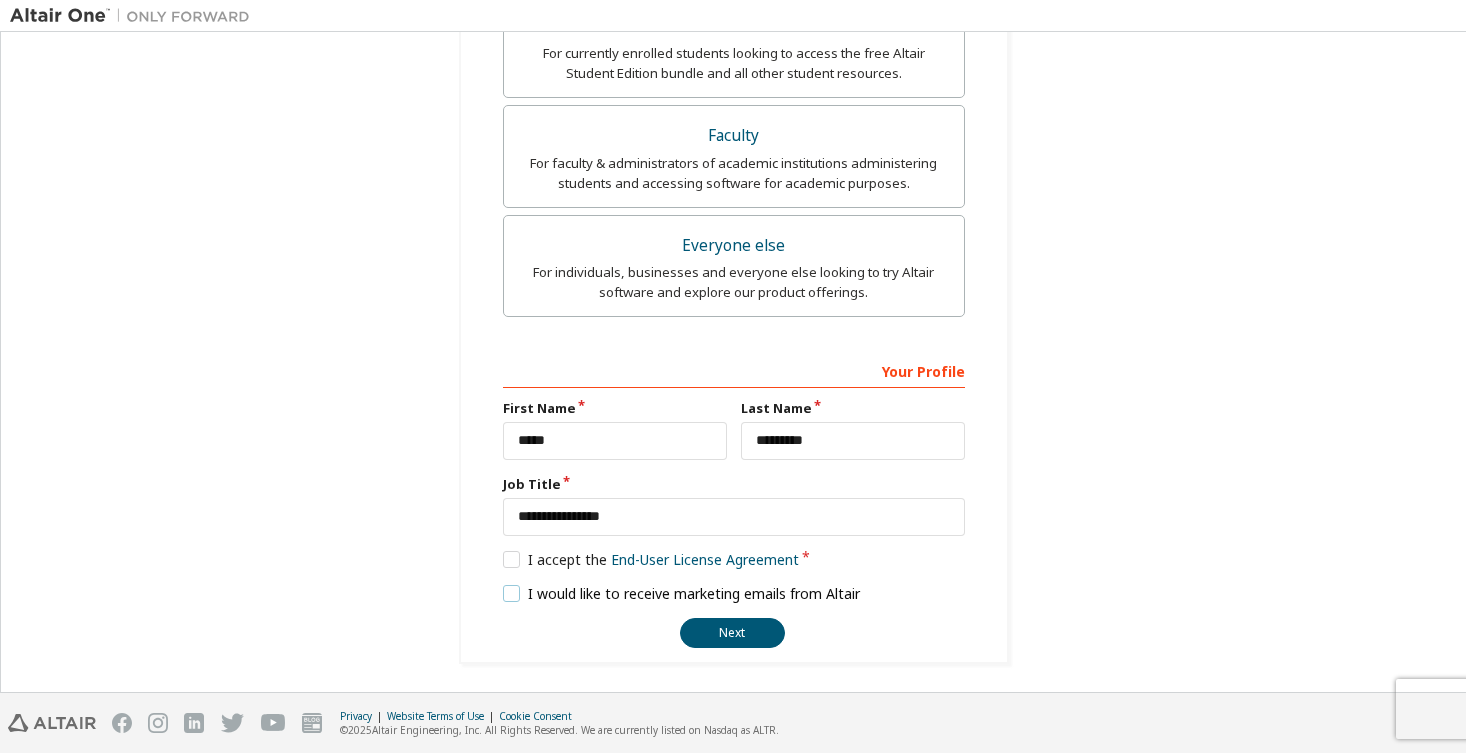 click on "I would like to receive marketing emails from Altair" at bounding box center [682, 593] 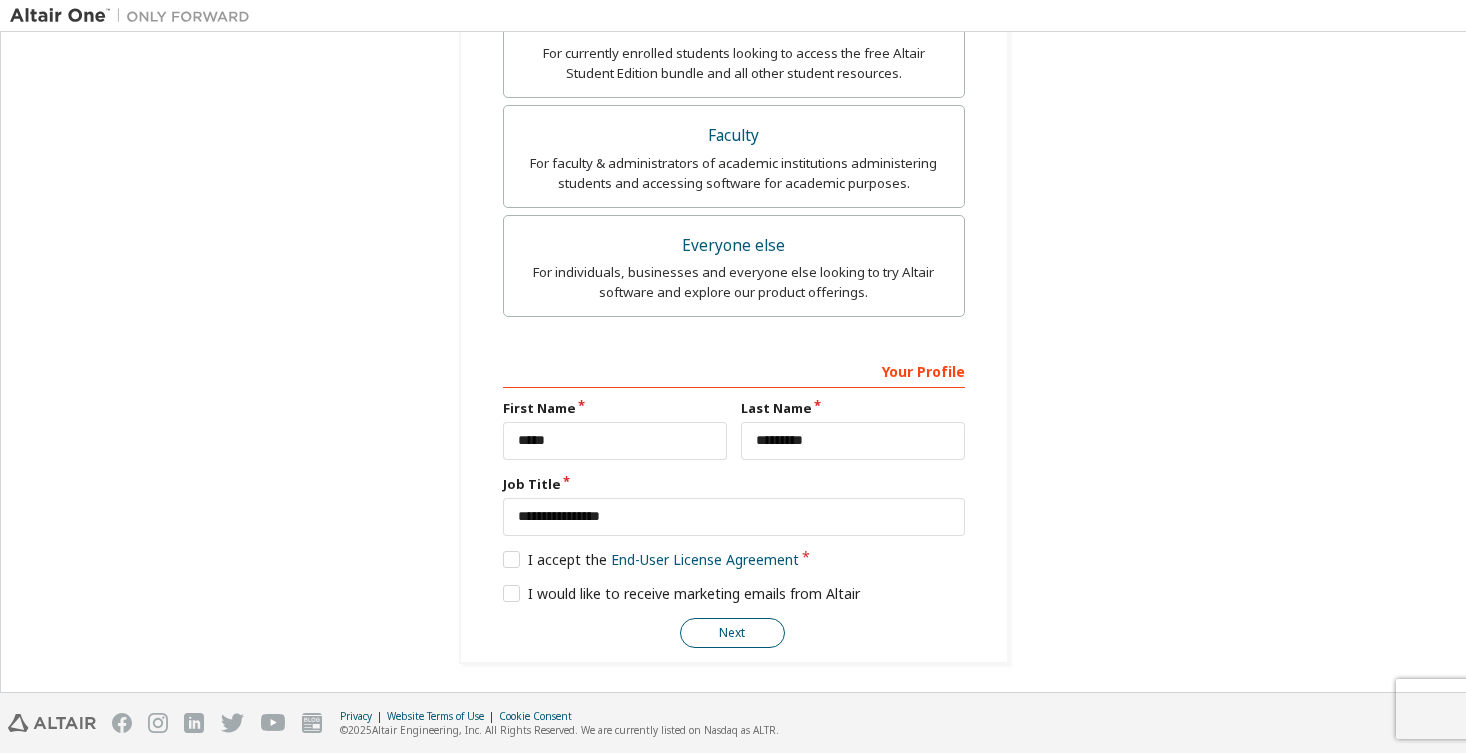 click on "Next" at bounding box center [732, 633] 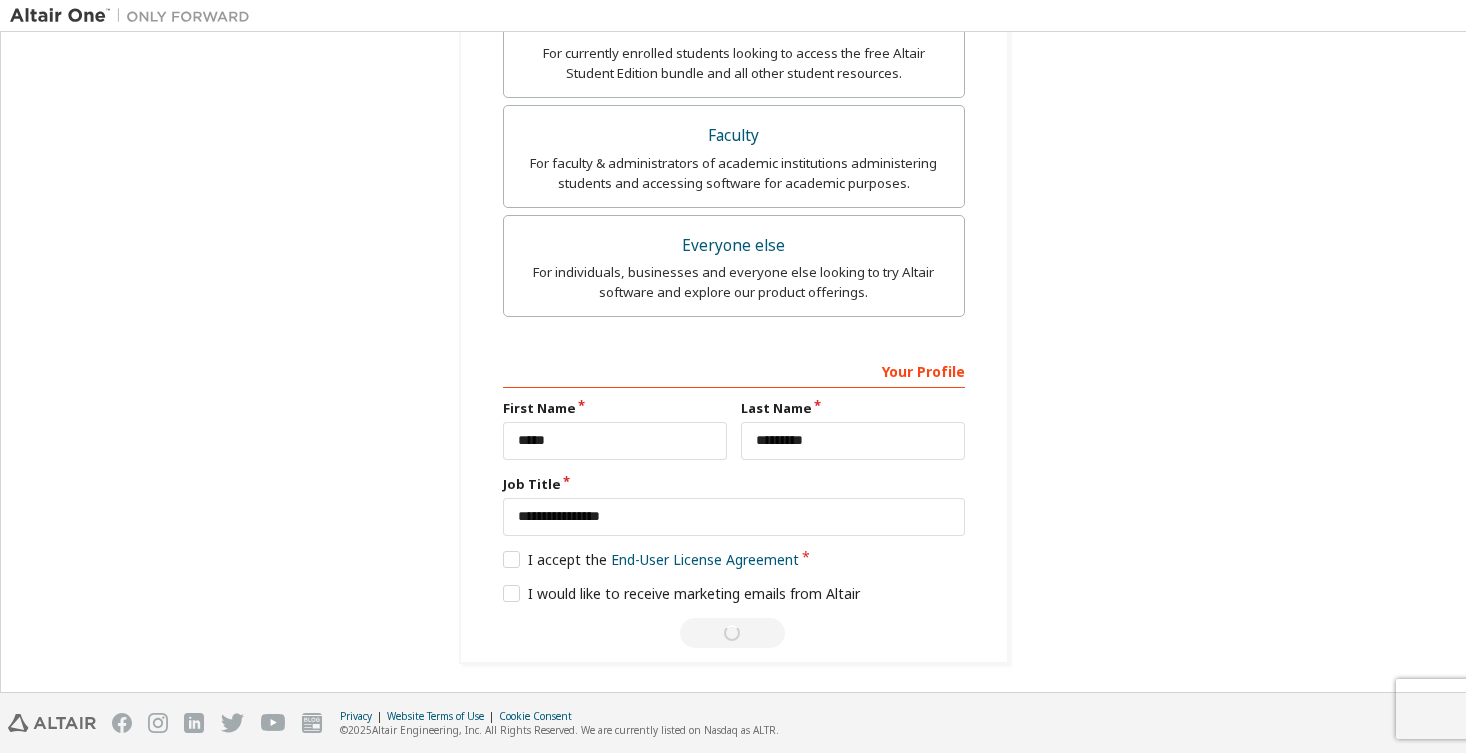 scroll, scrollTop: 0, scrollLeft: 0, axis: both 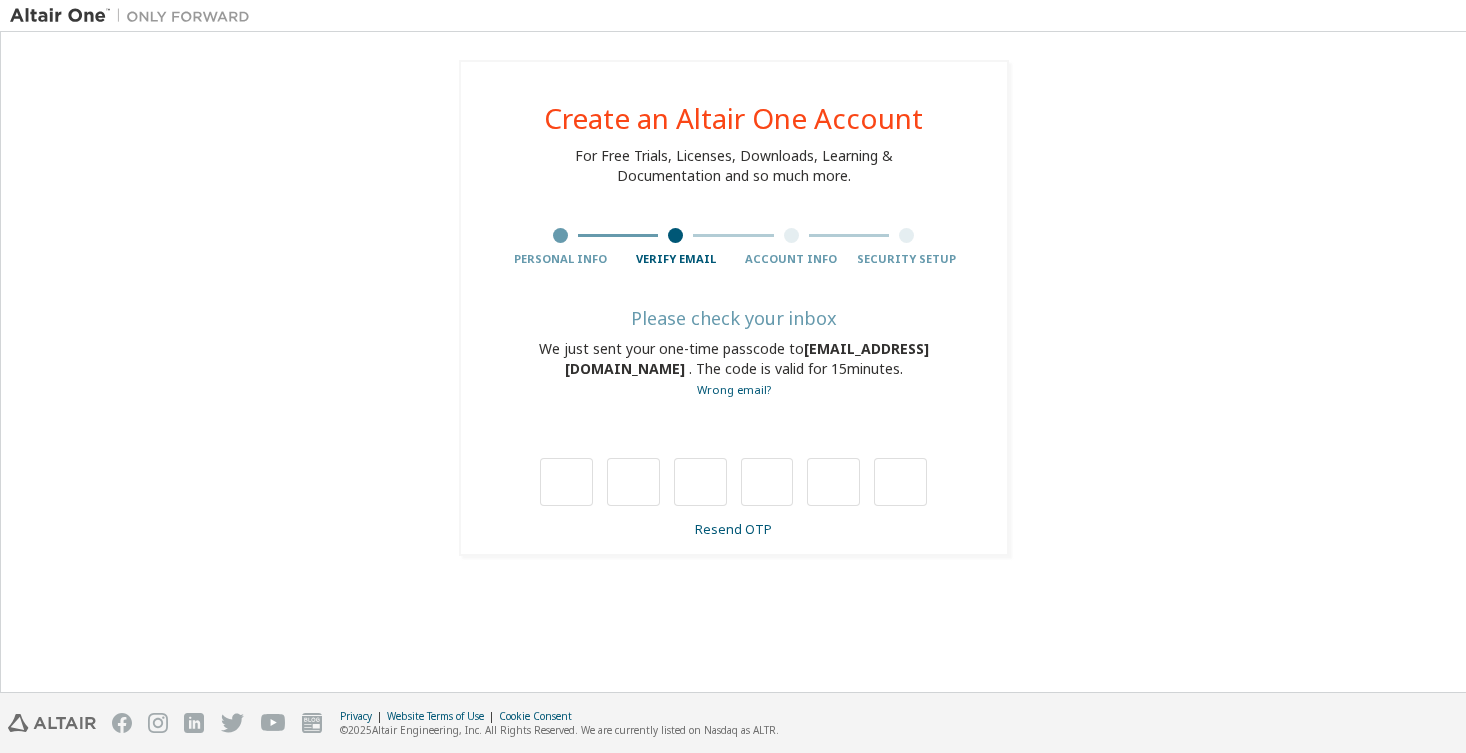 type on "*" 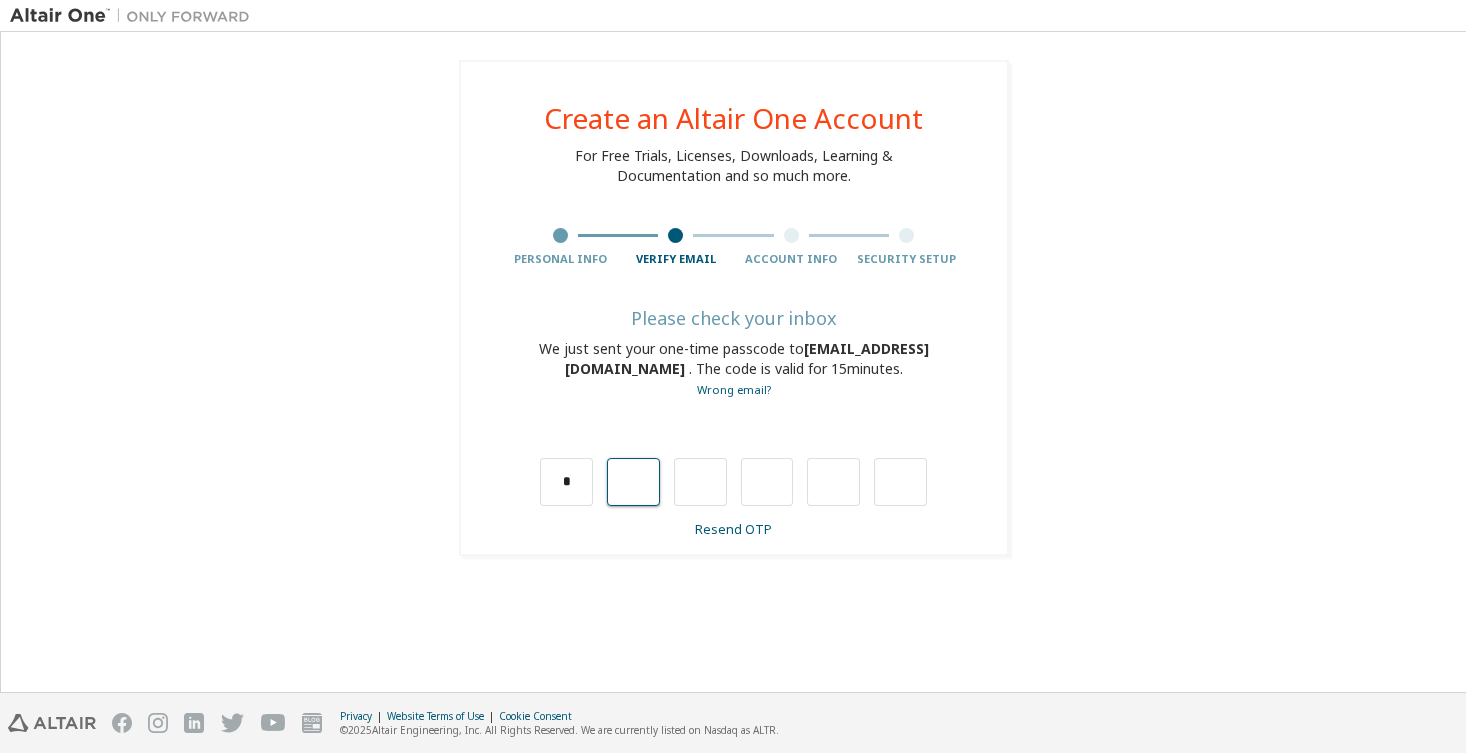 type on "*" 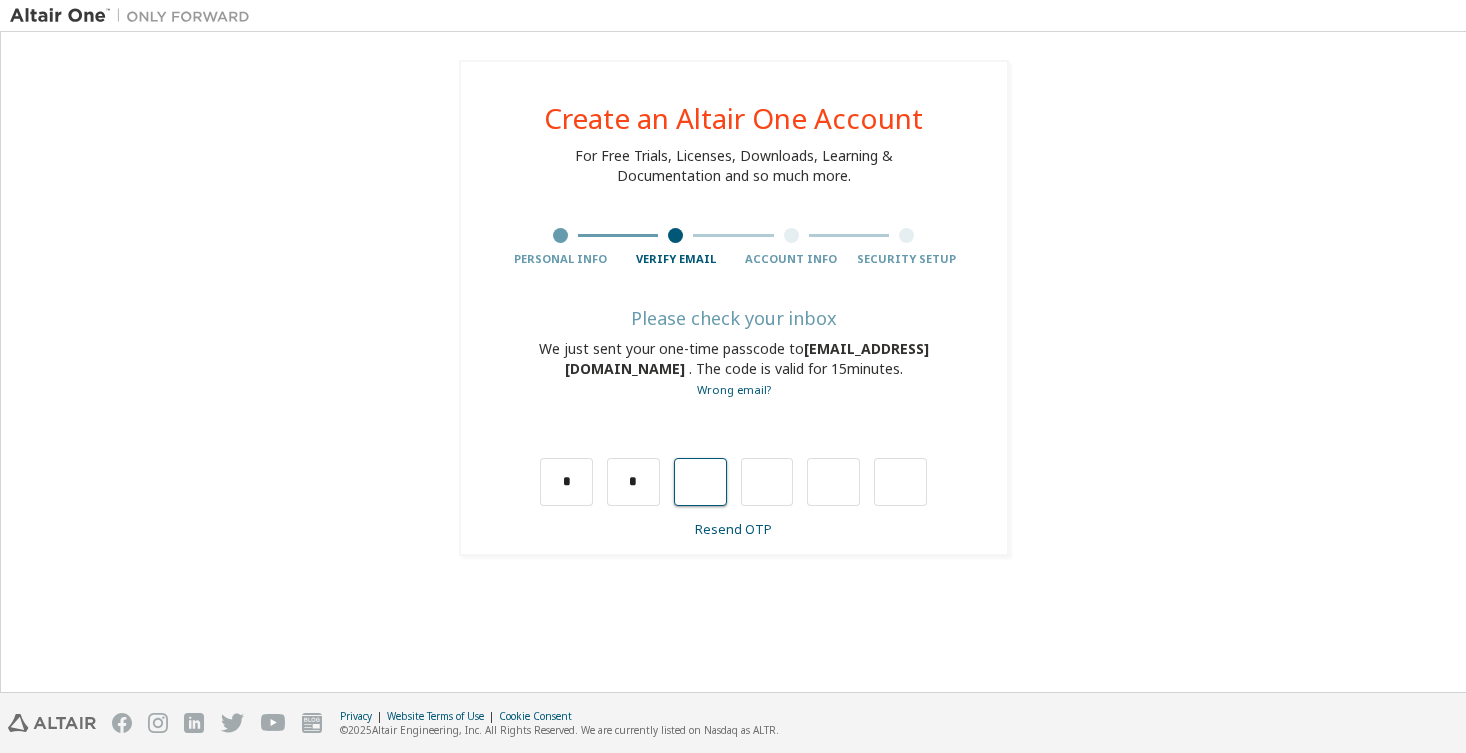 type on "*" 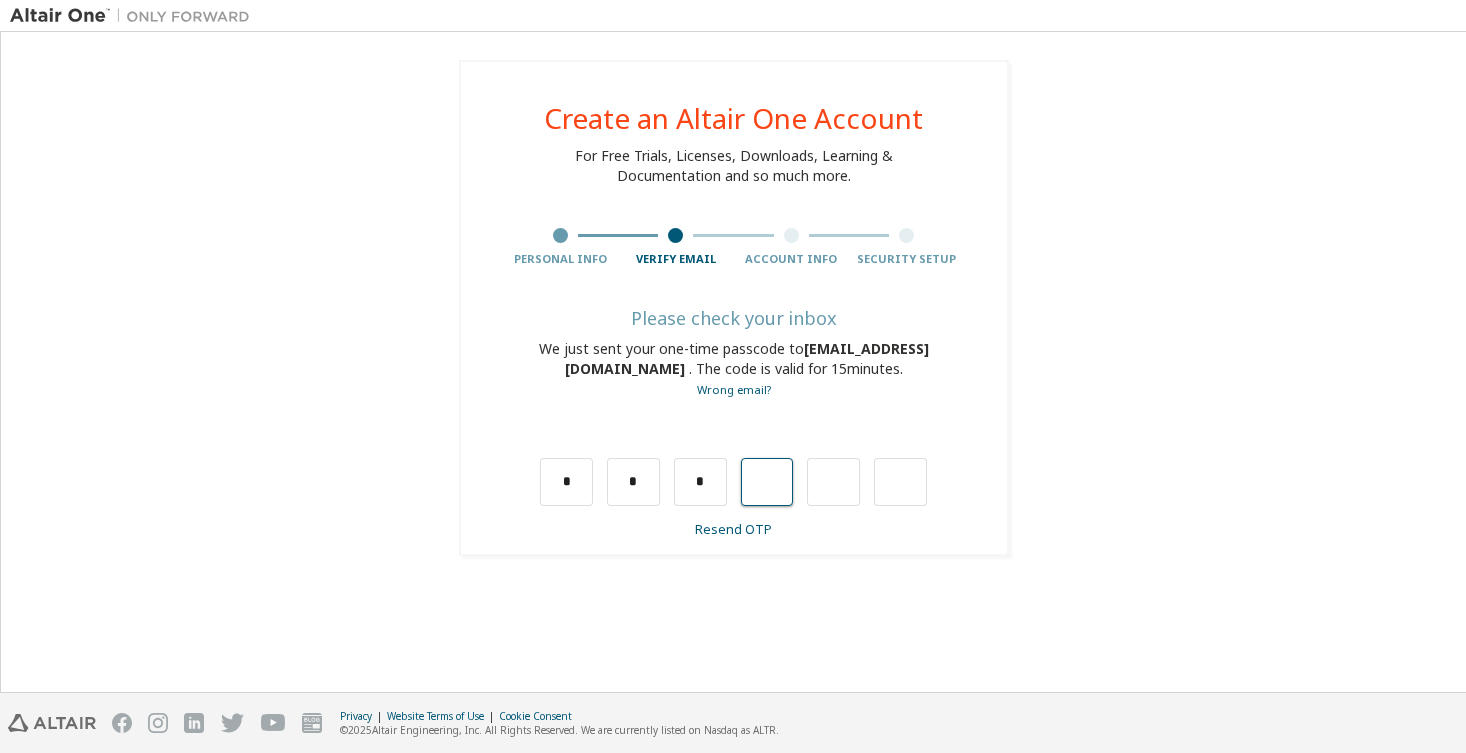 type on "*" 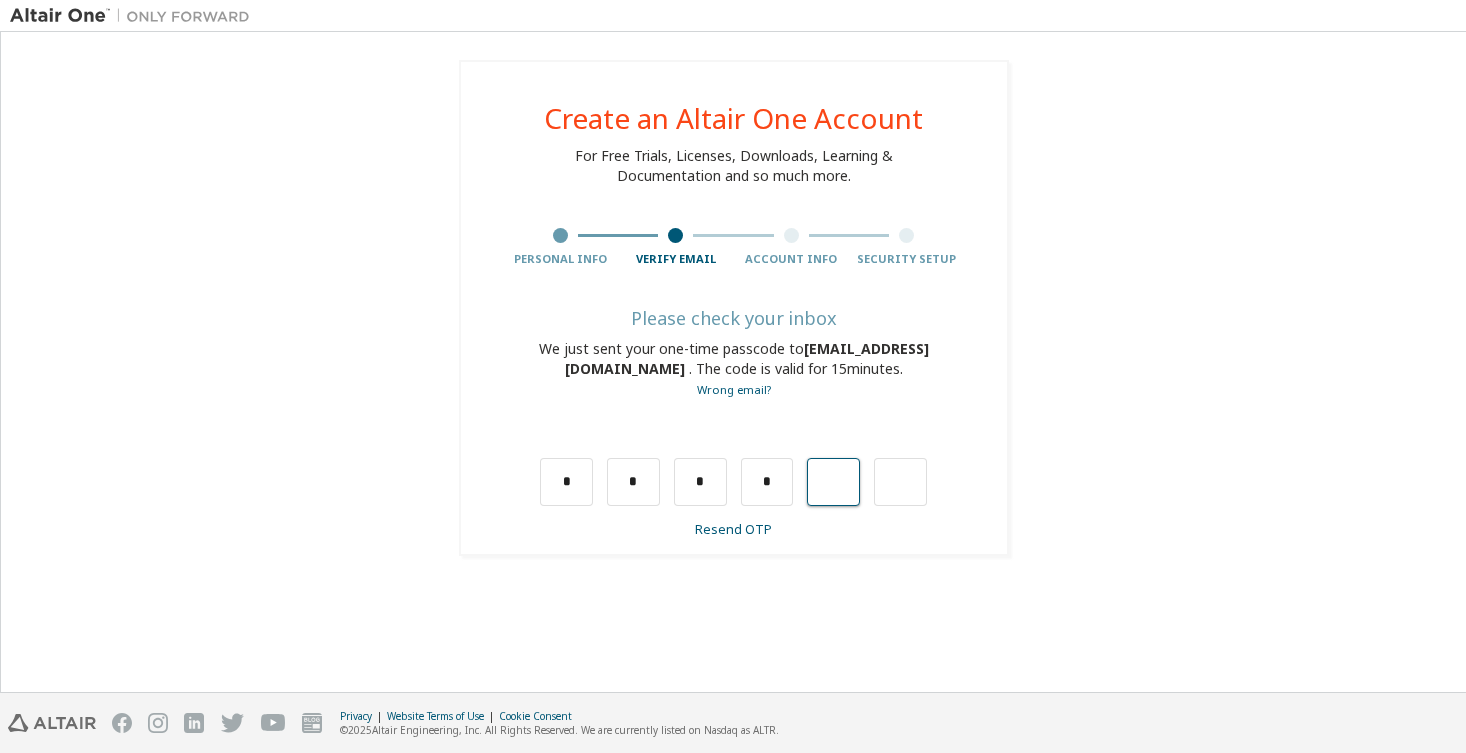 type on "*" 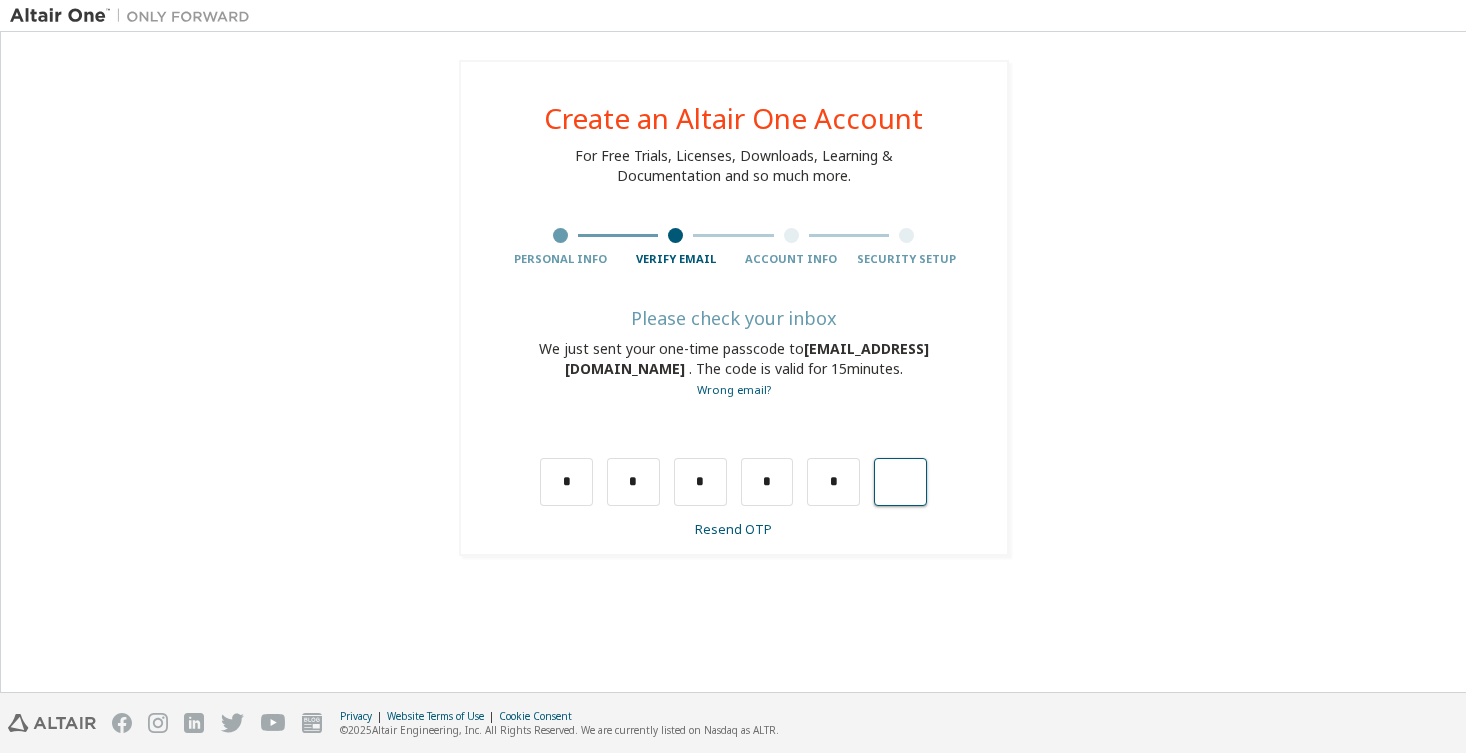 type on "*" 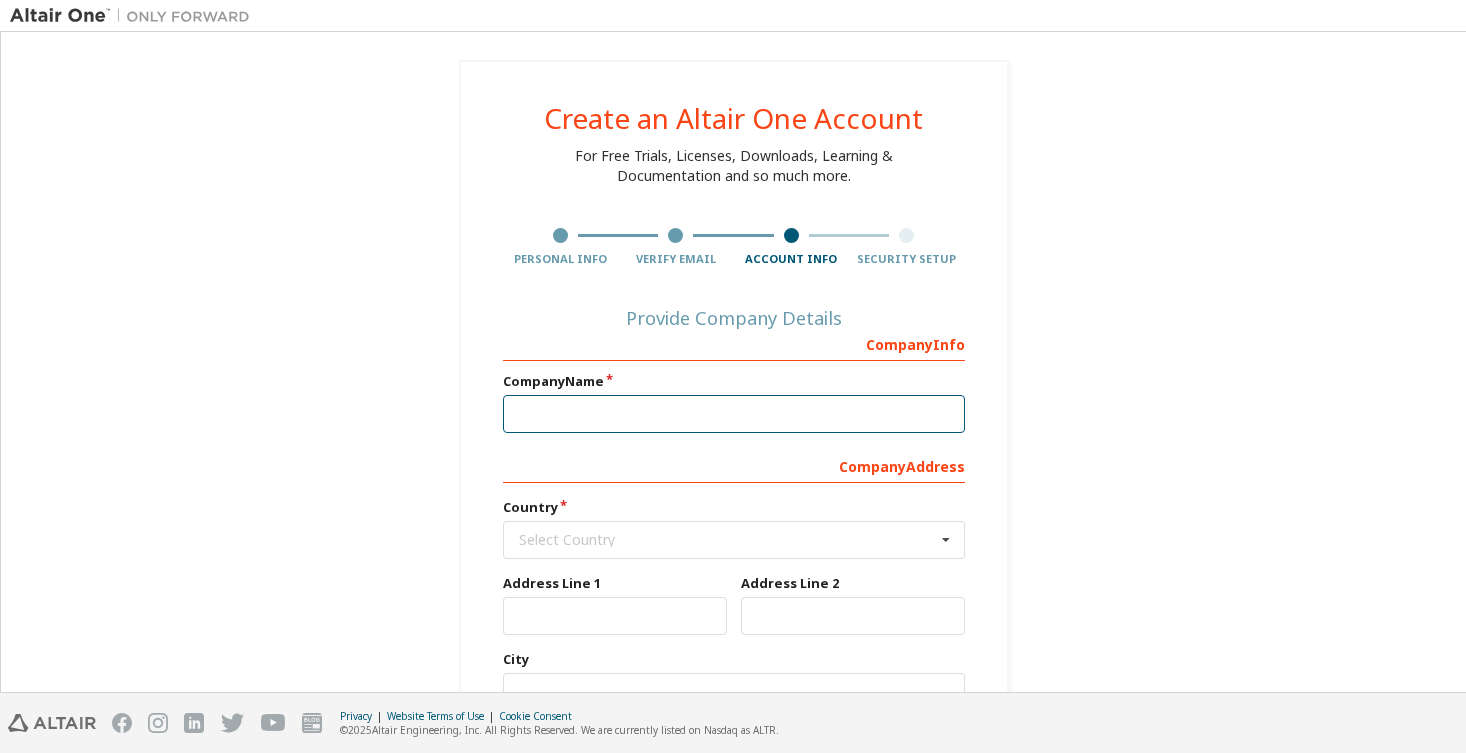 click at bounding box center (734, 414) 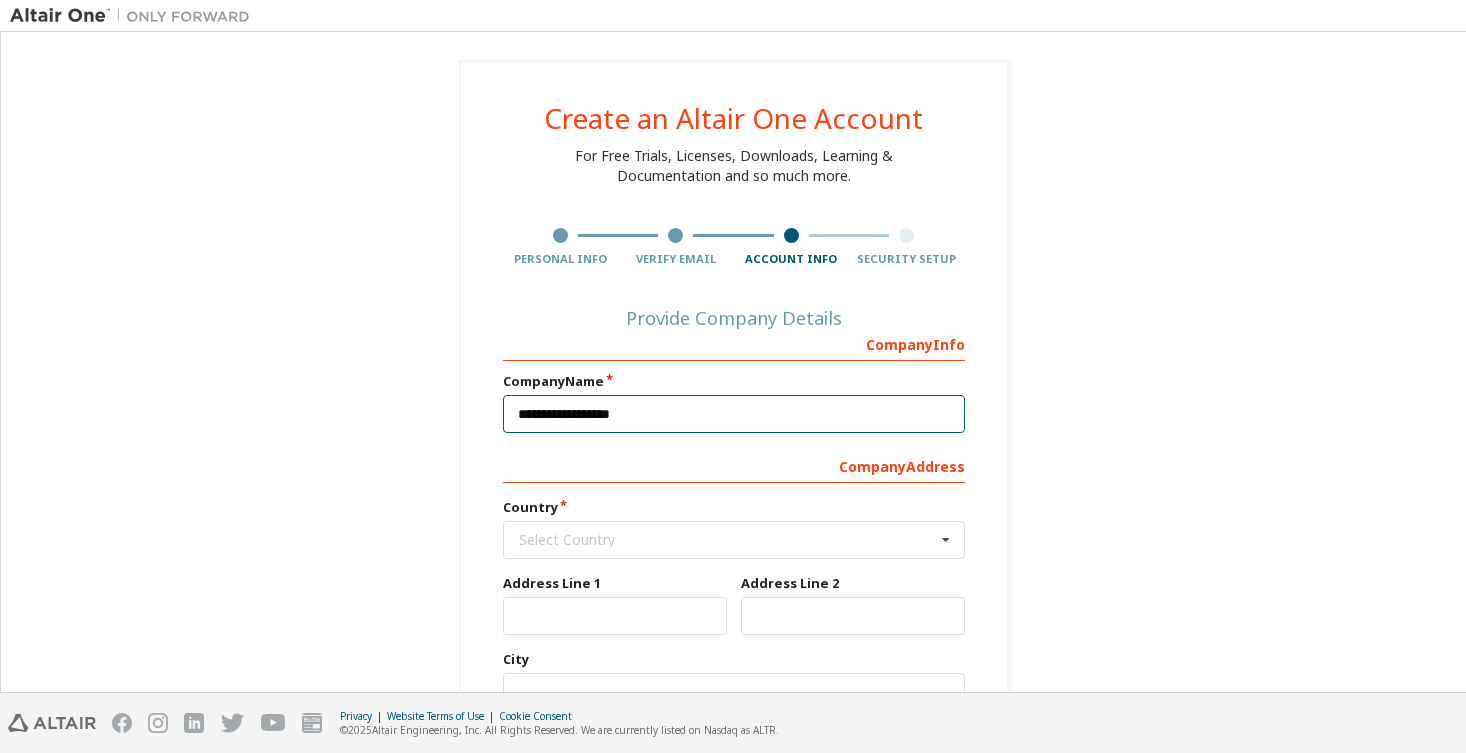 type on "**********" 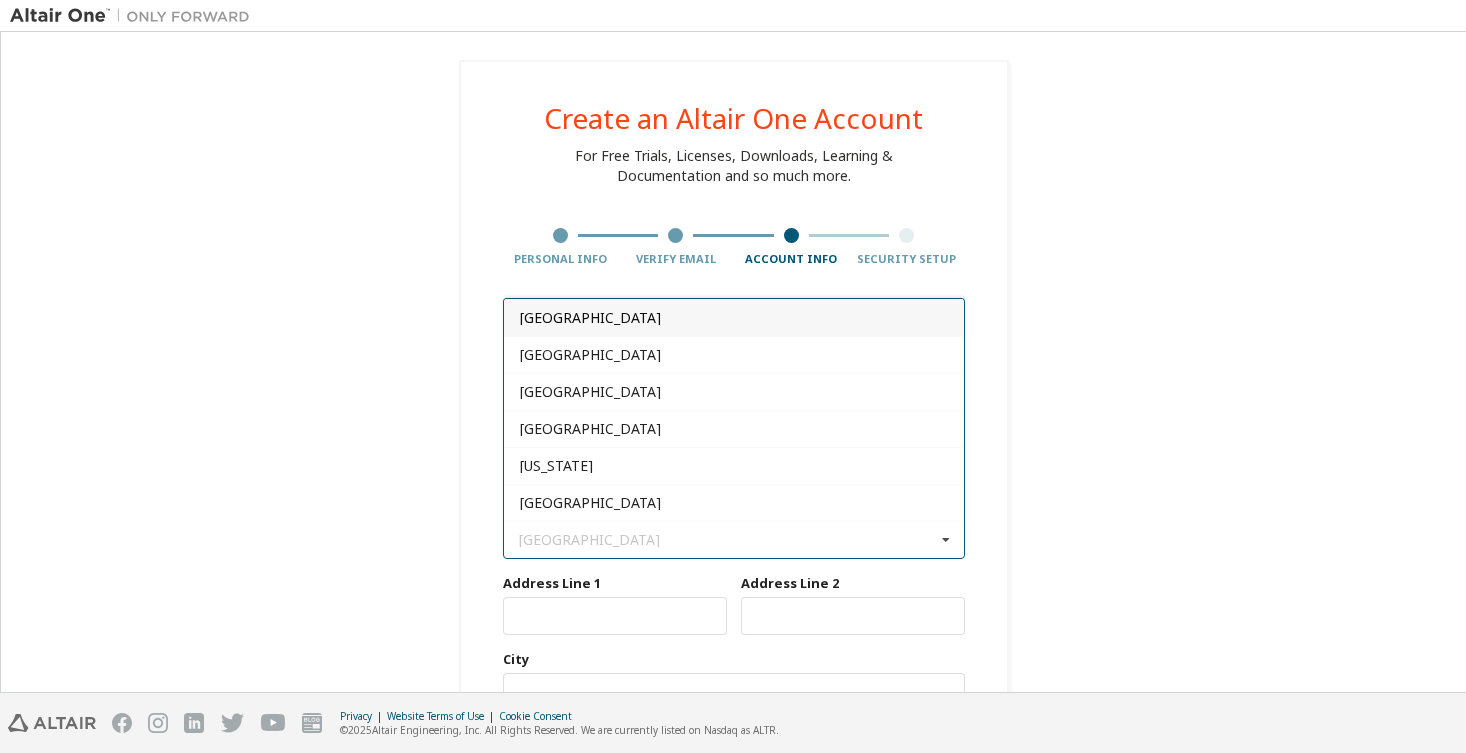 click on "**********" at bounding box center [733, 499] 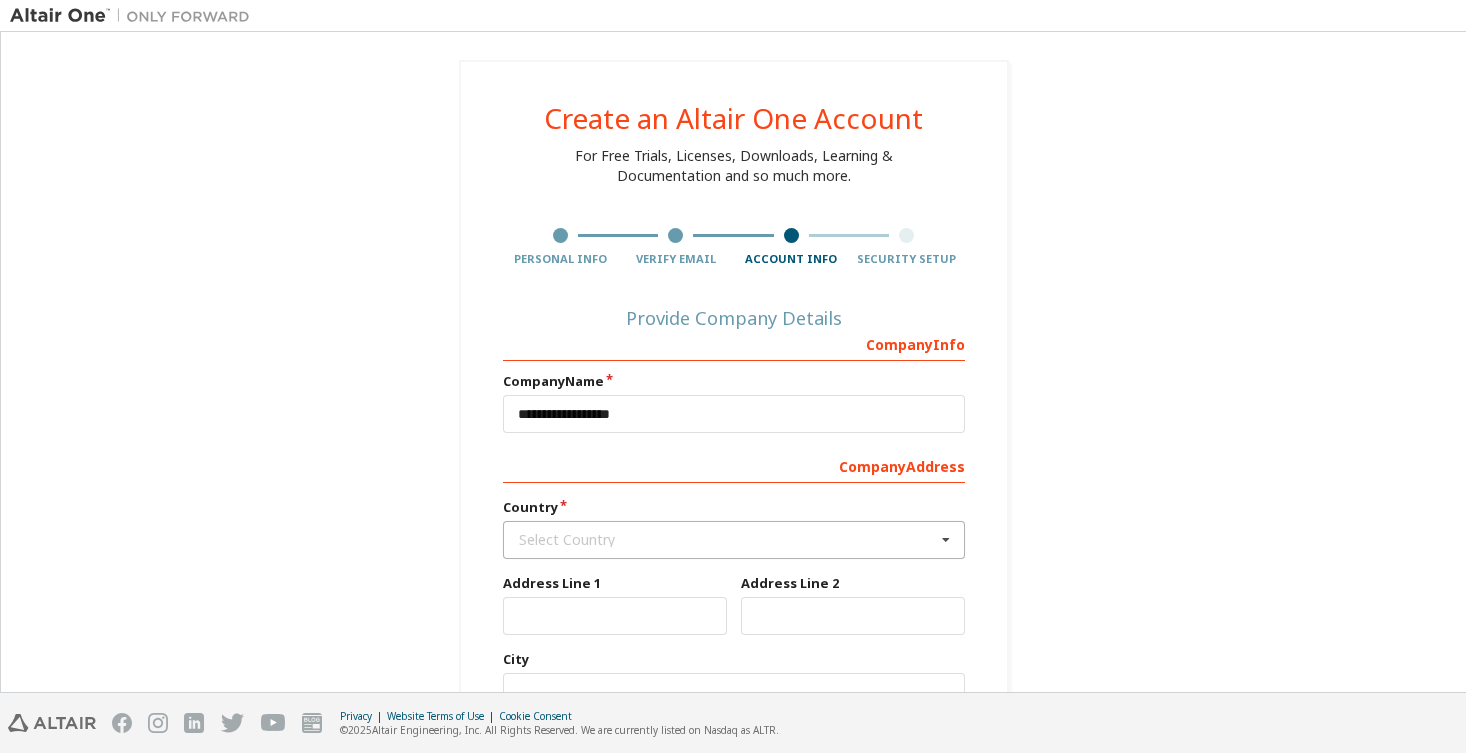 click on "Select Country" at bounding box center (727, 540) 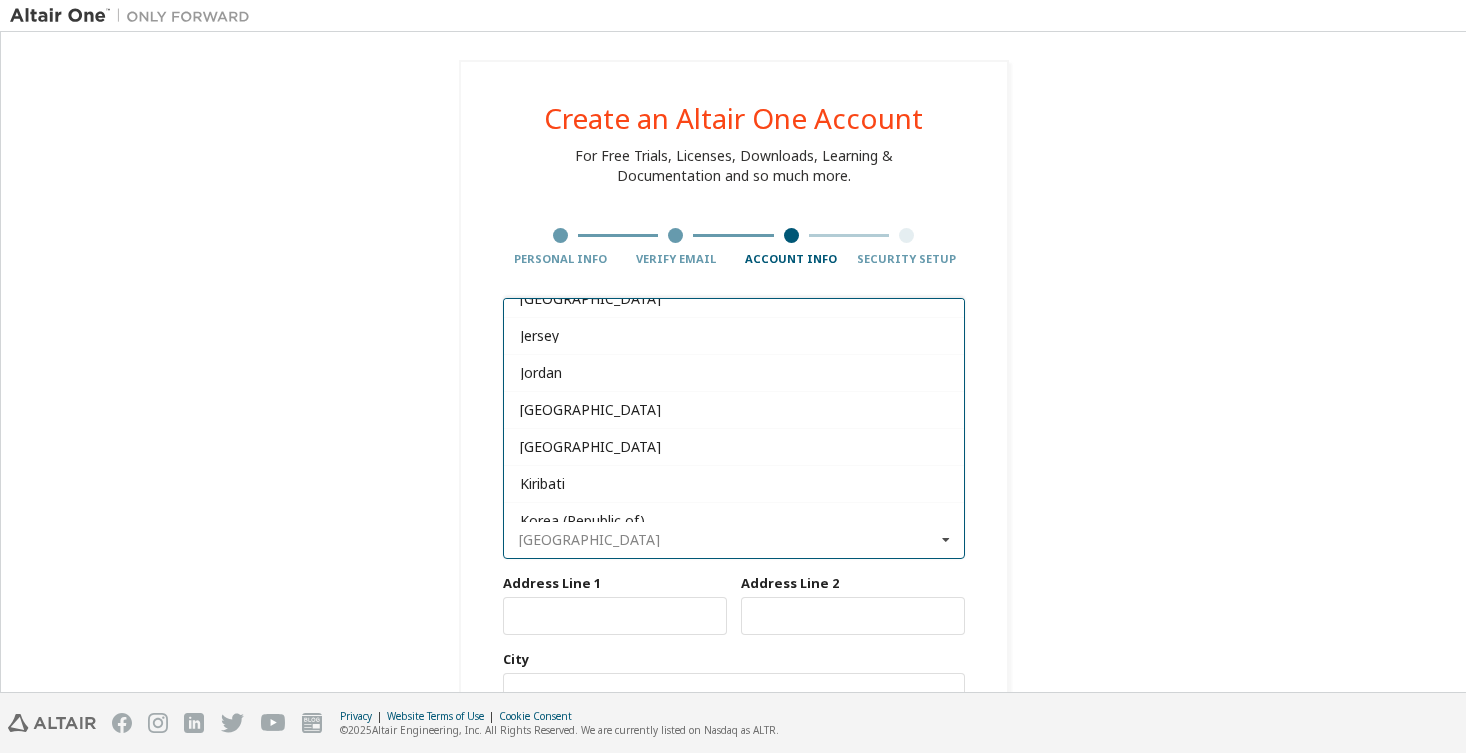 scroll, scrollTop: 3861, scrollLeft: 0, axis: vertical 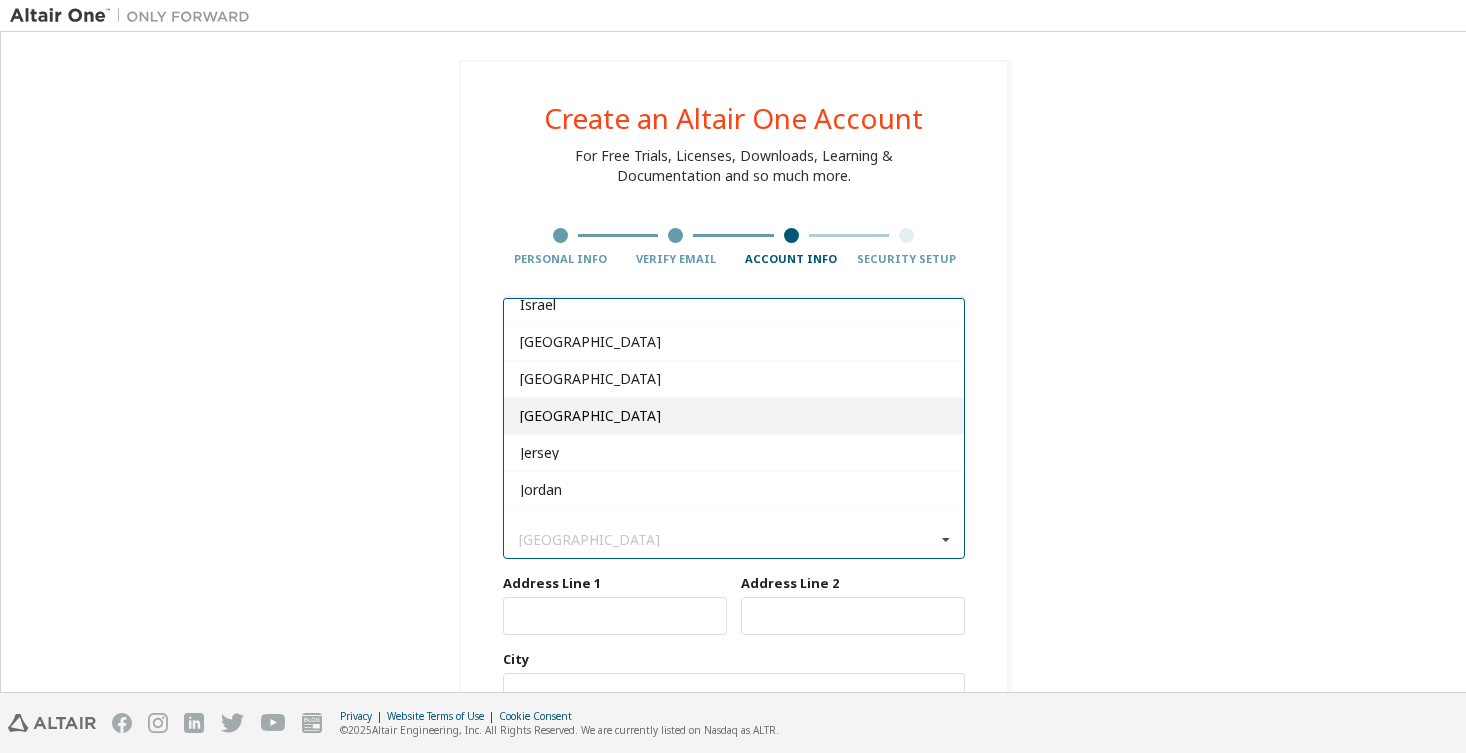 click on "[GEOGRAPHIC_DATA]" at bounding box center (734, 415) 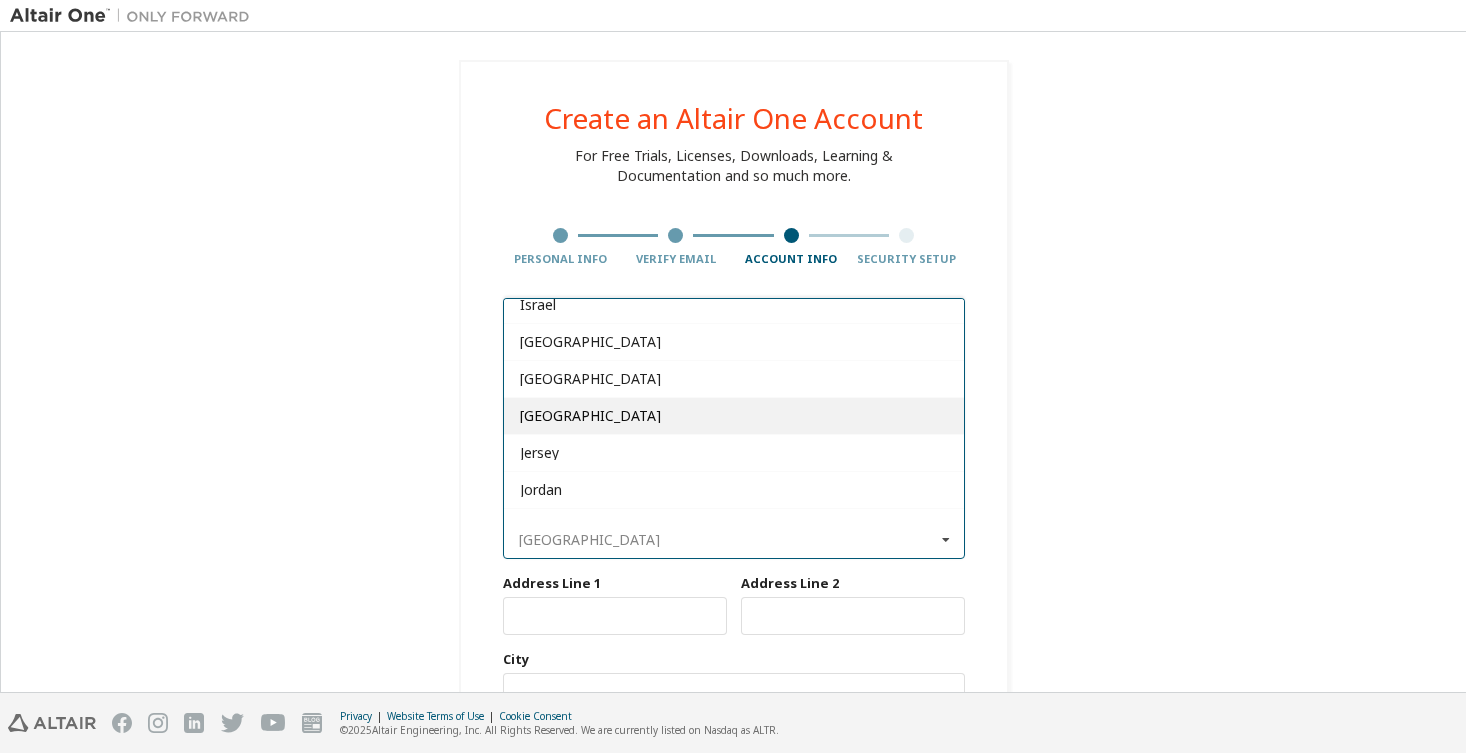type on "***" 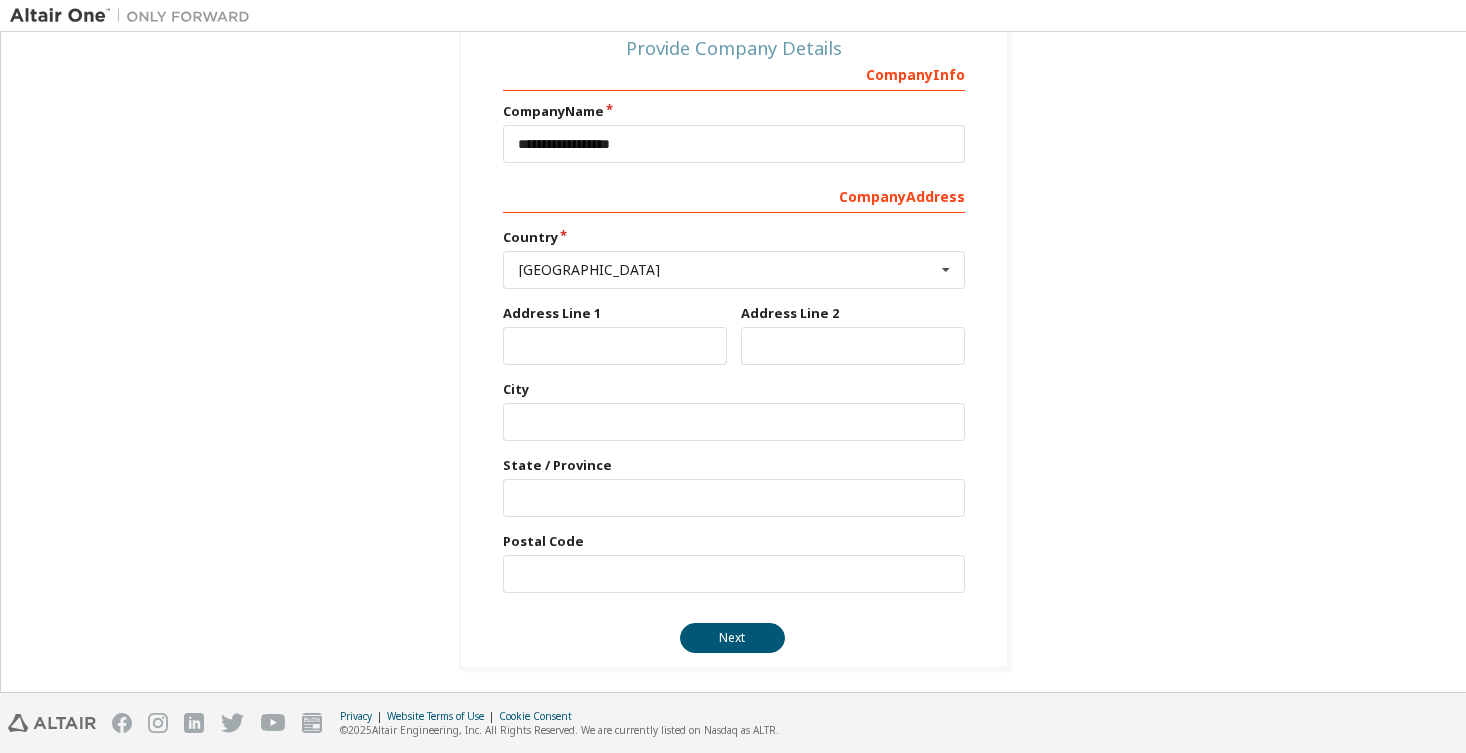 scroll, scrollTop: 276, scrollLeft: 0, axis: vertical 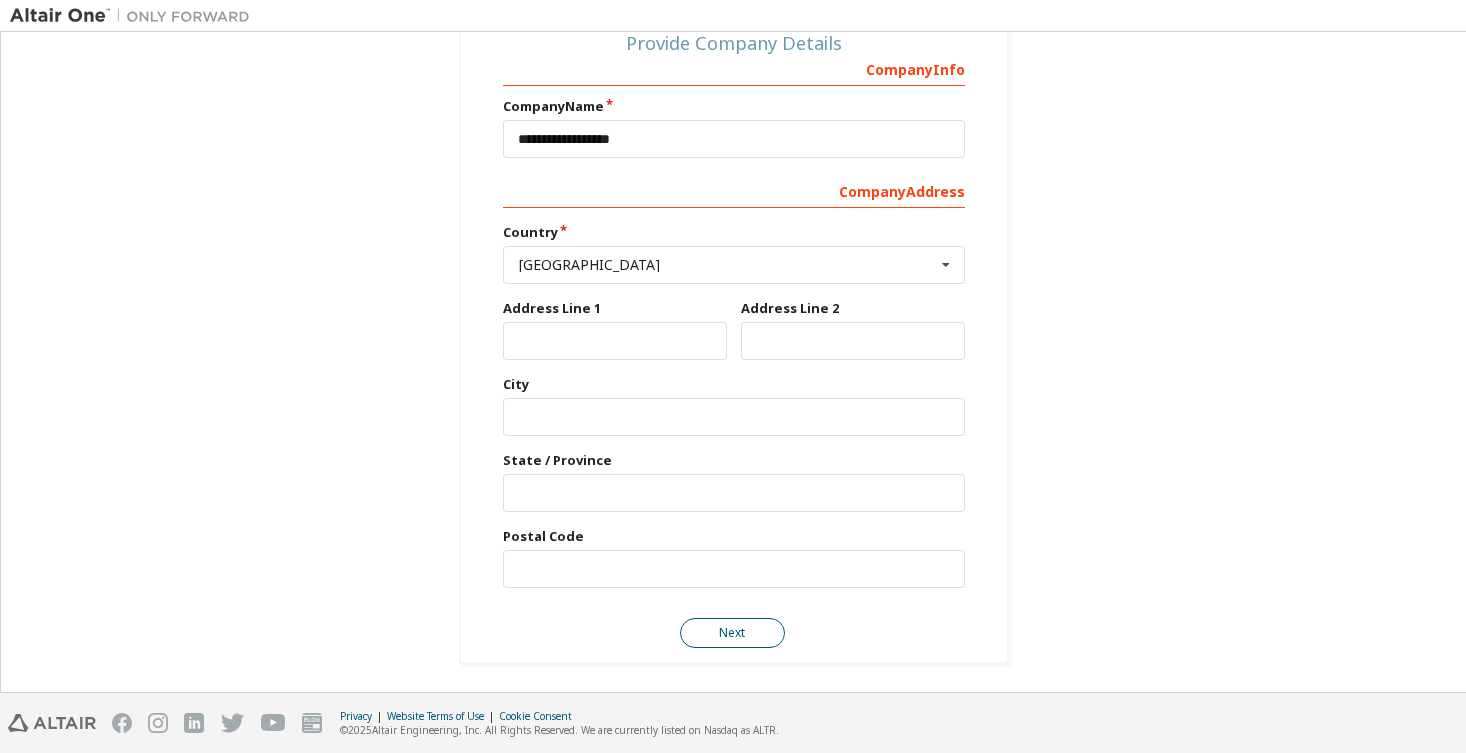 click on "Next" at bounding box center [732, 633] 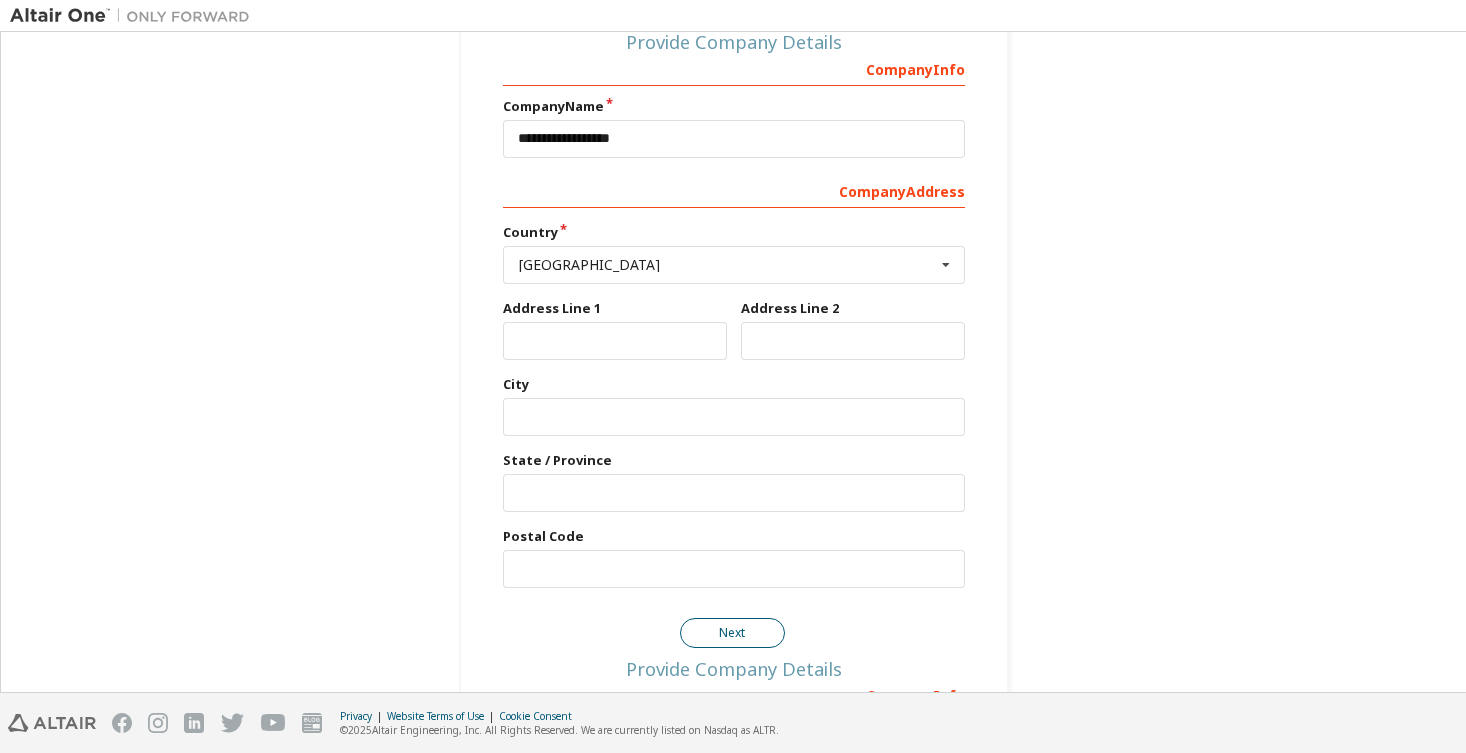 scroll, scrollTop: 0, scrollLeft: 0, axis: both 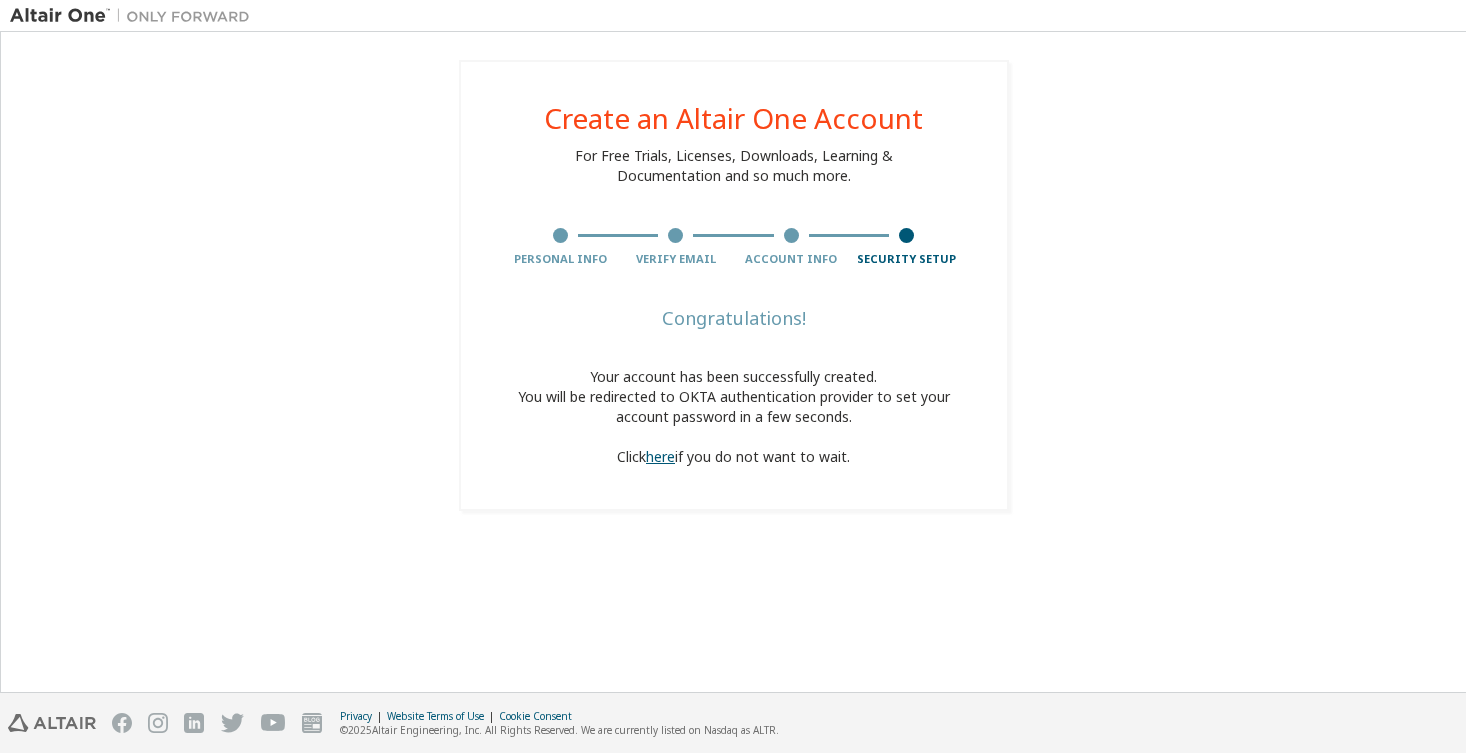 click on "here" at bounding box center (660, 456) 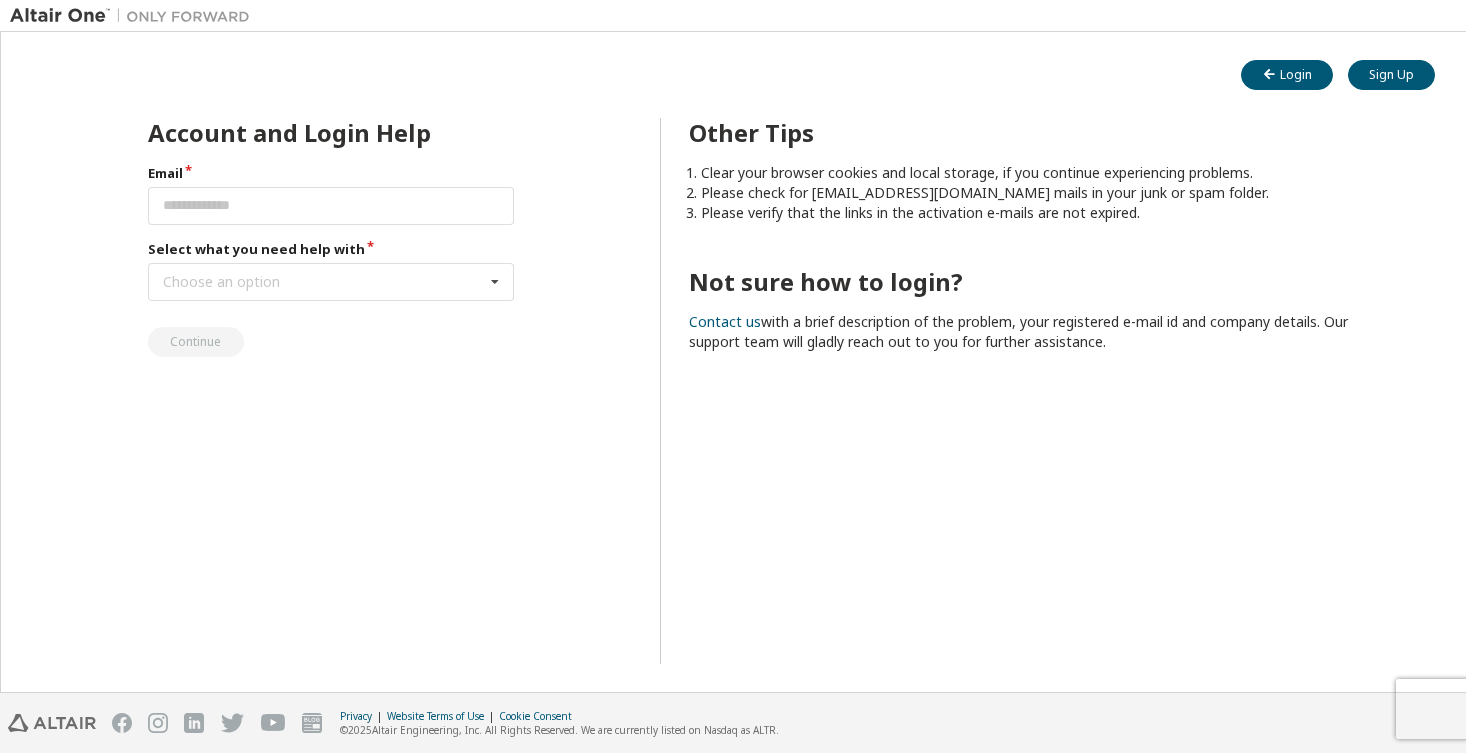 scroll, scrollTop: 0, scrollLeft: 0, axis: both 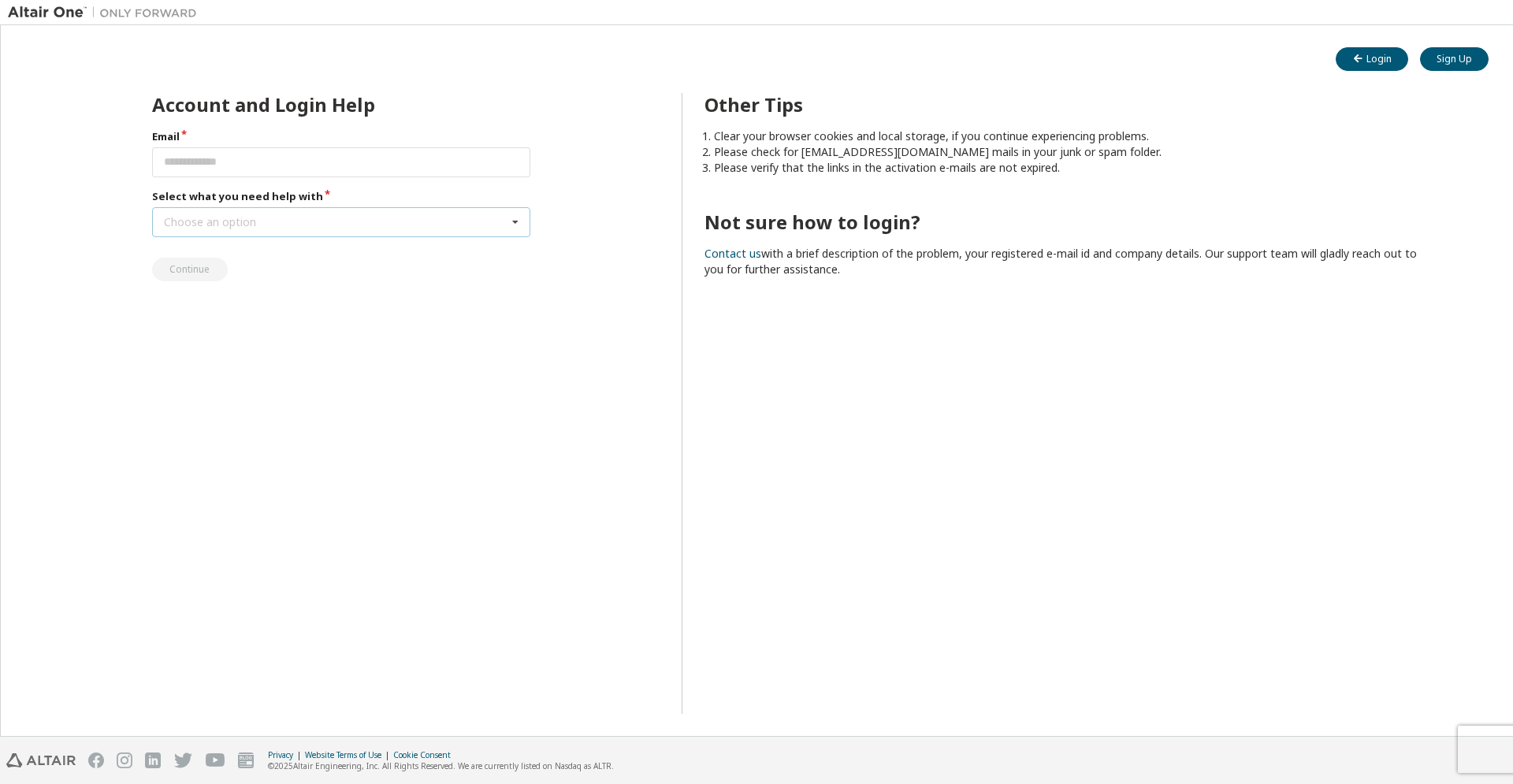 click at bounding box center [515, 222] 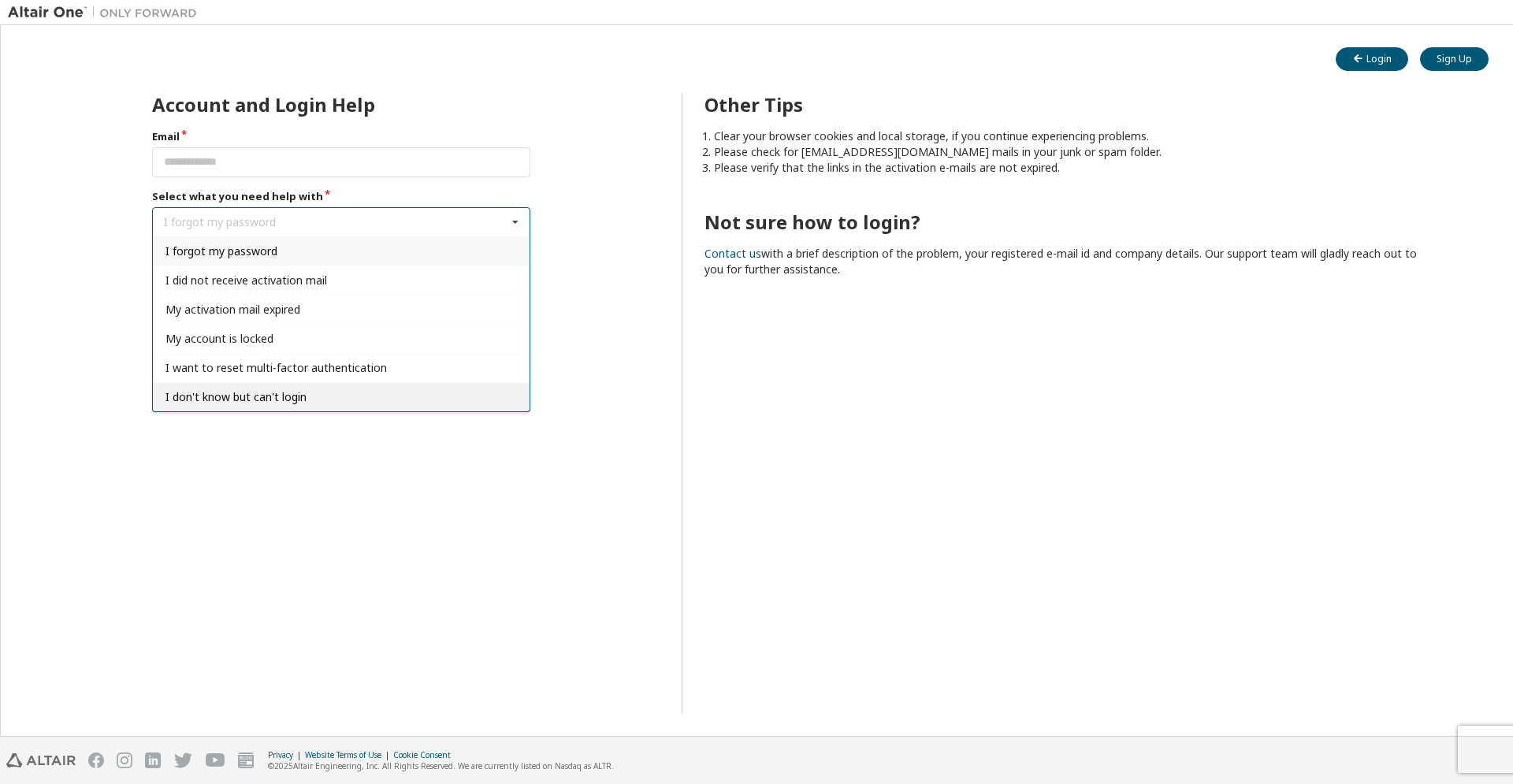 click on "I don't know but can't login" at bounding box center [341, 396] 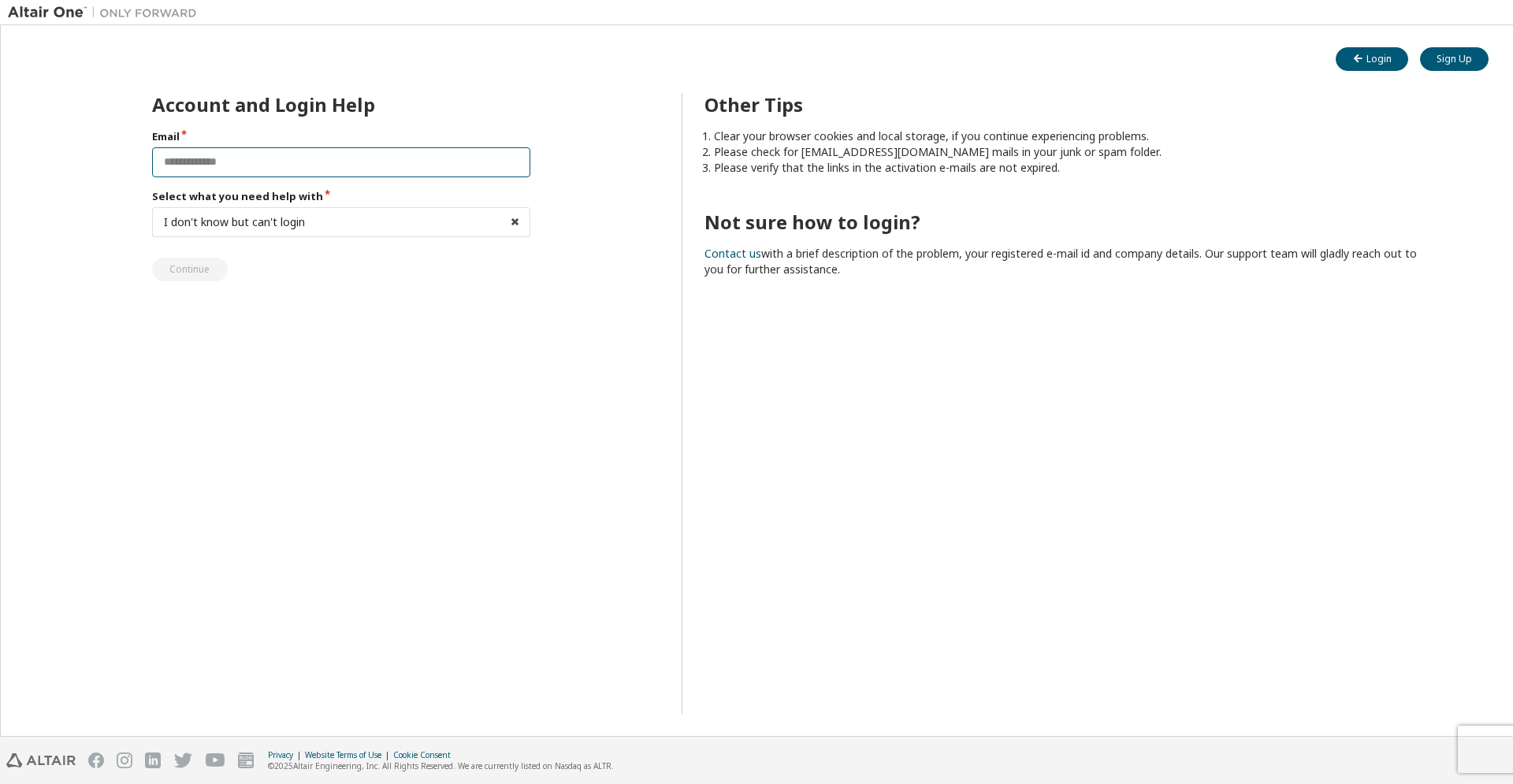 click at bounding box center (341, 162) 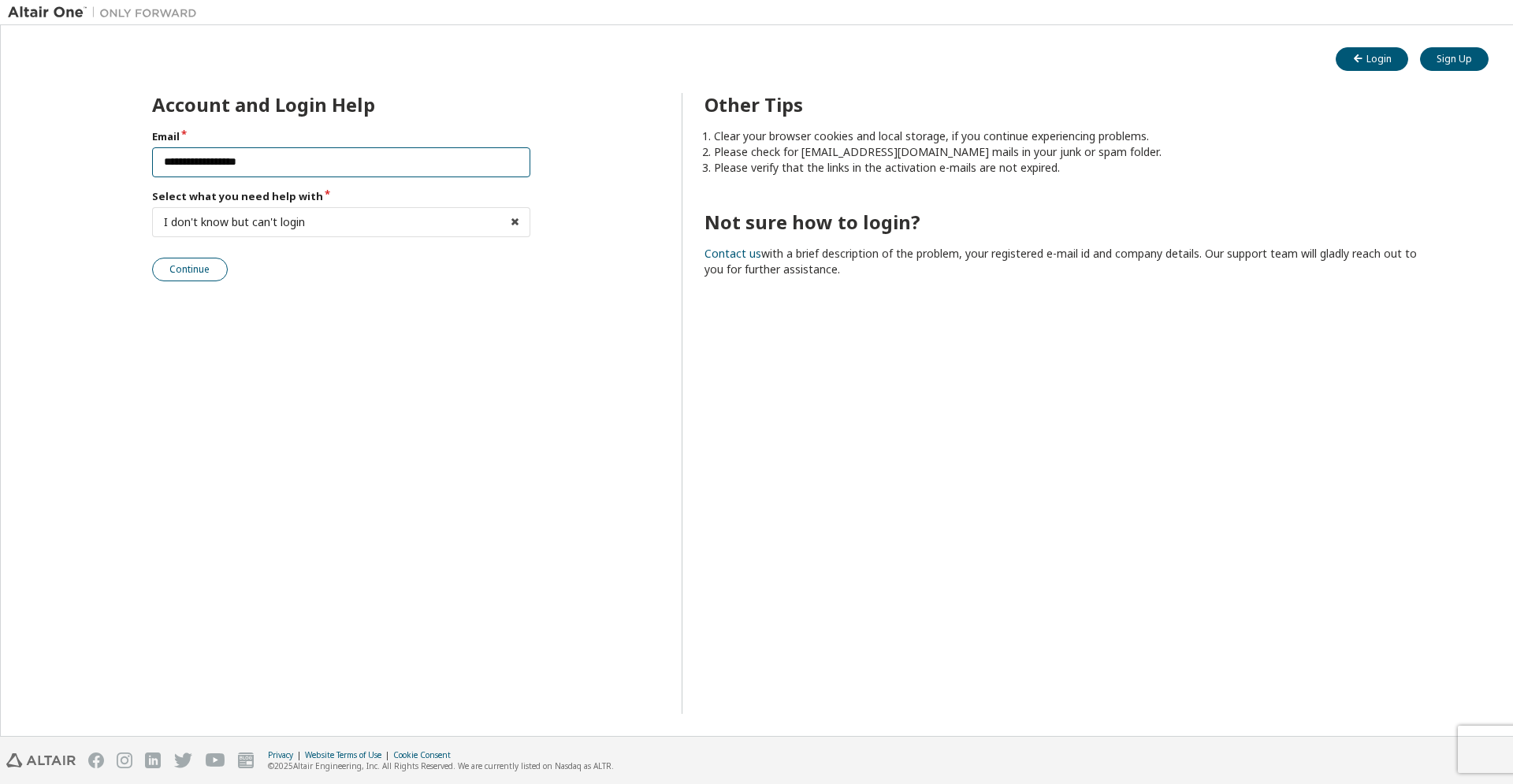 type on "**********" 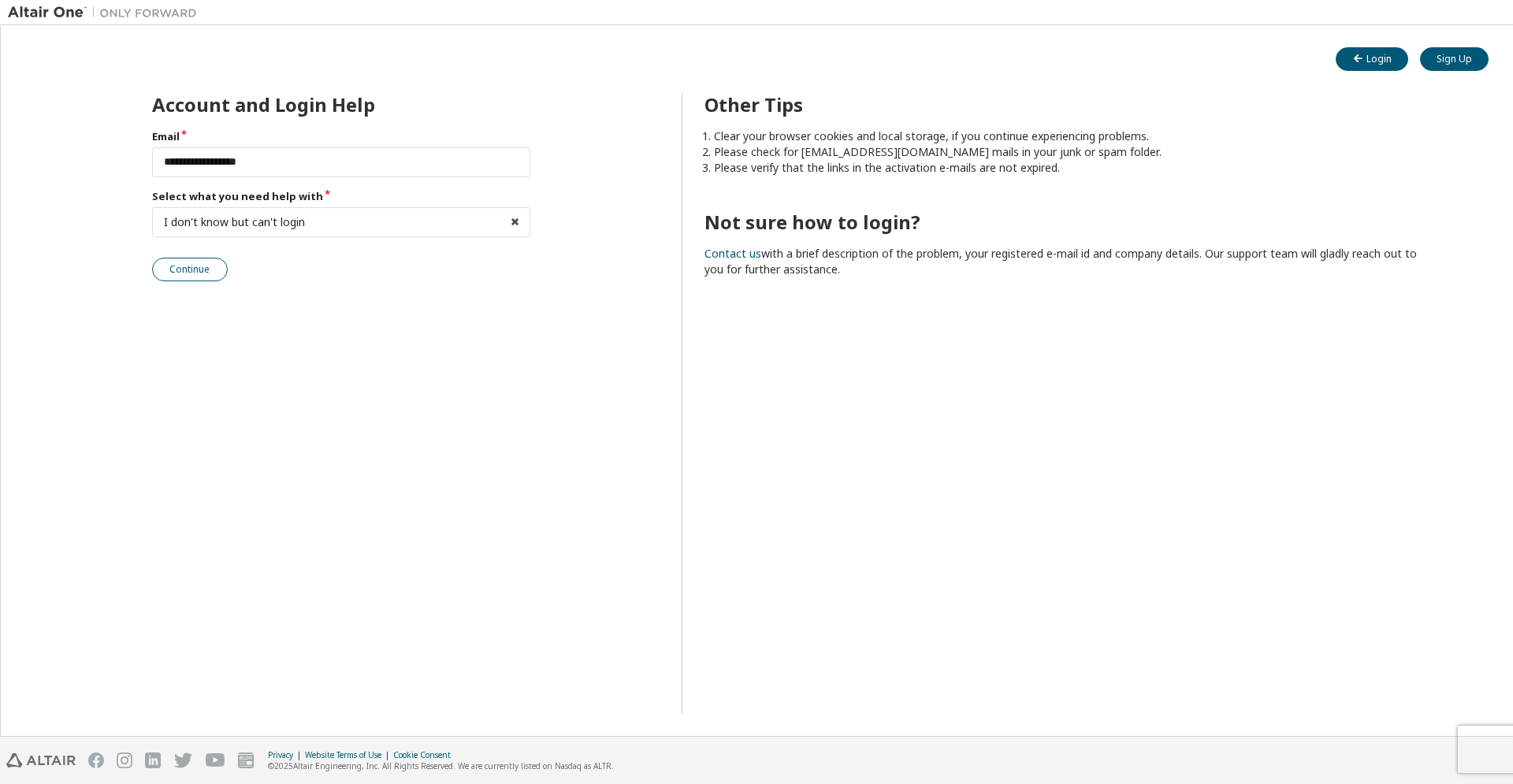 click on "Continue" at bounding box center [190, 269] 